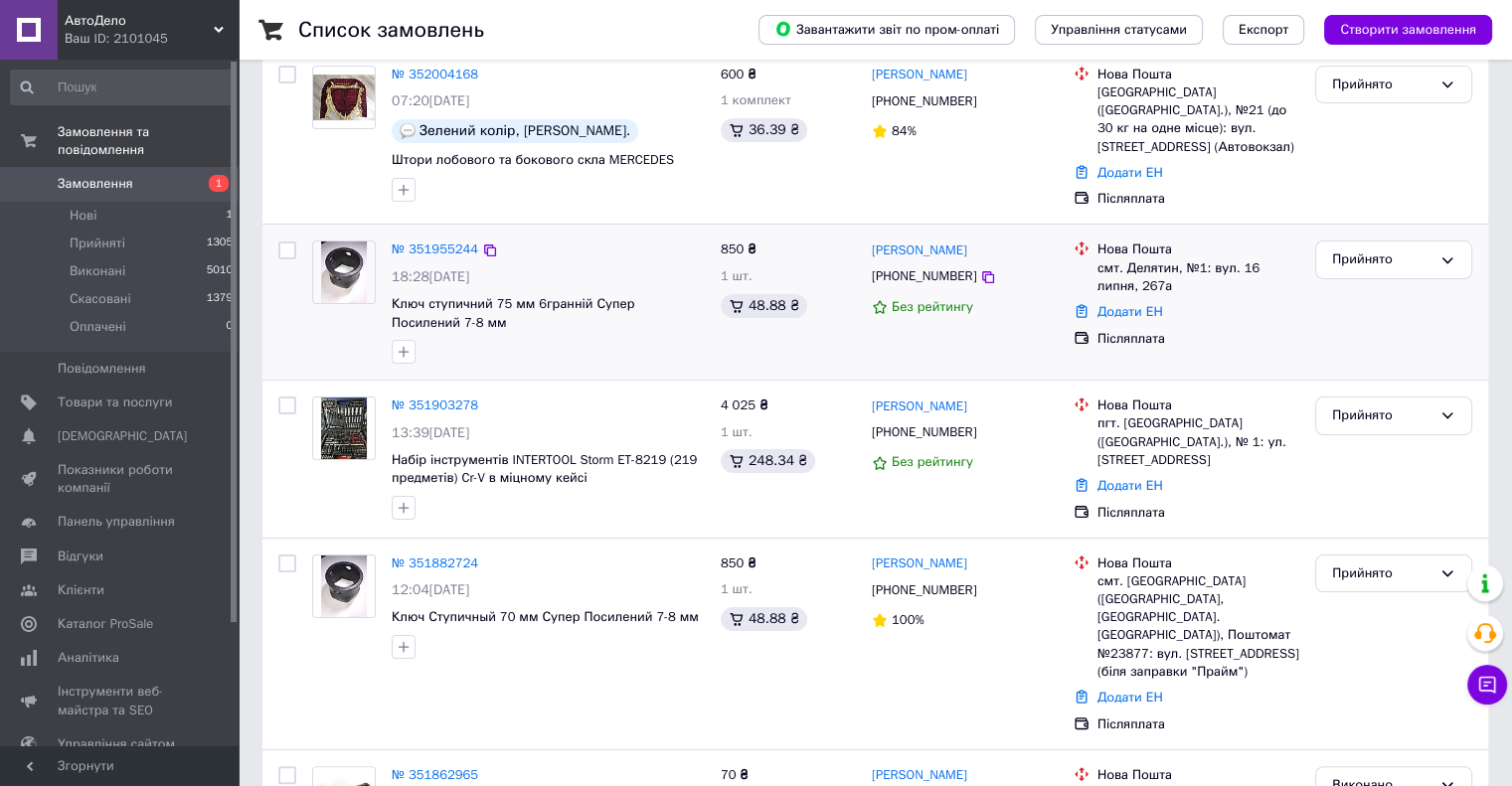 scroll, scrollTop: 298, scrollLeft: 0, axis: vertical 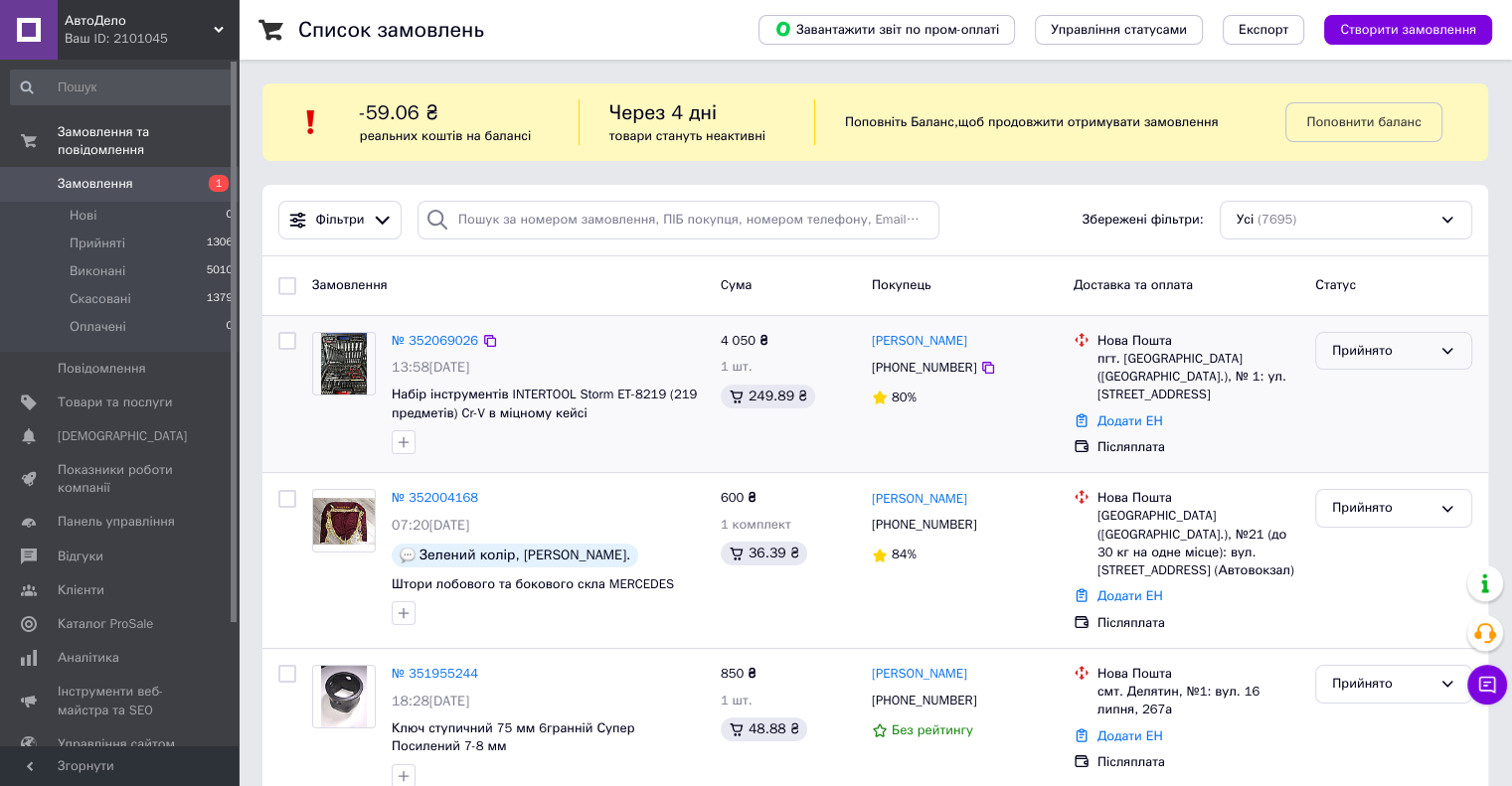 click on "Прийнято" at bounding box center [1382, 351] 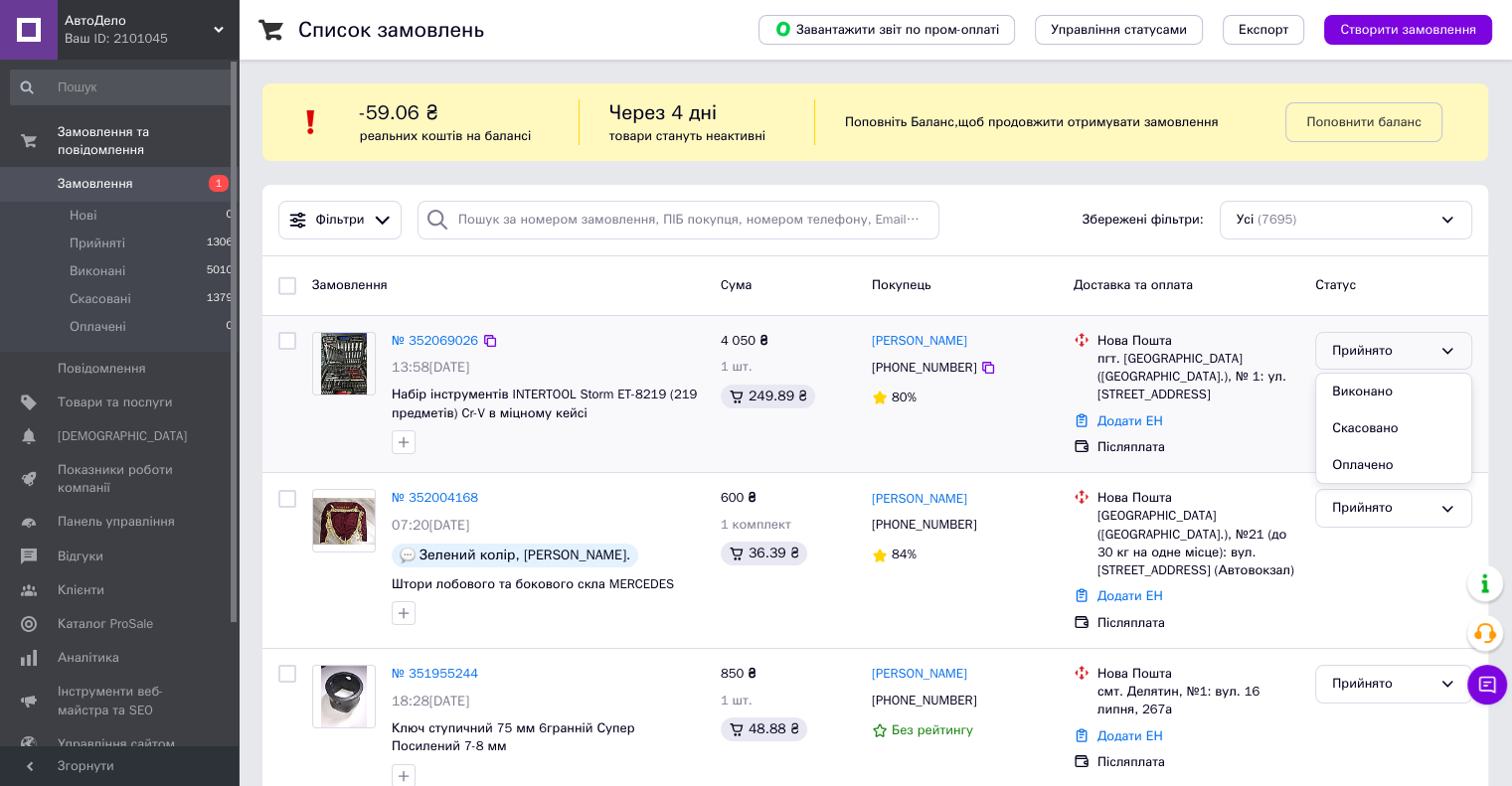 click on "Скасовано" at bounding box center (1394, 428) 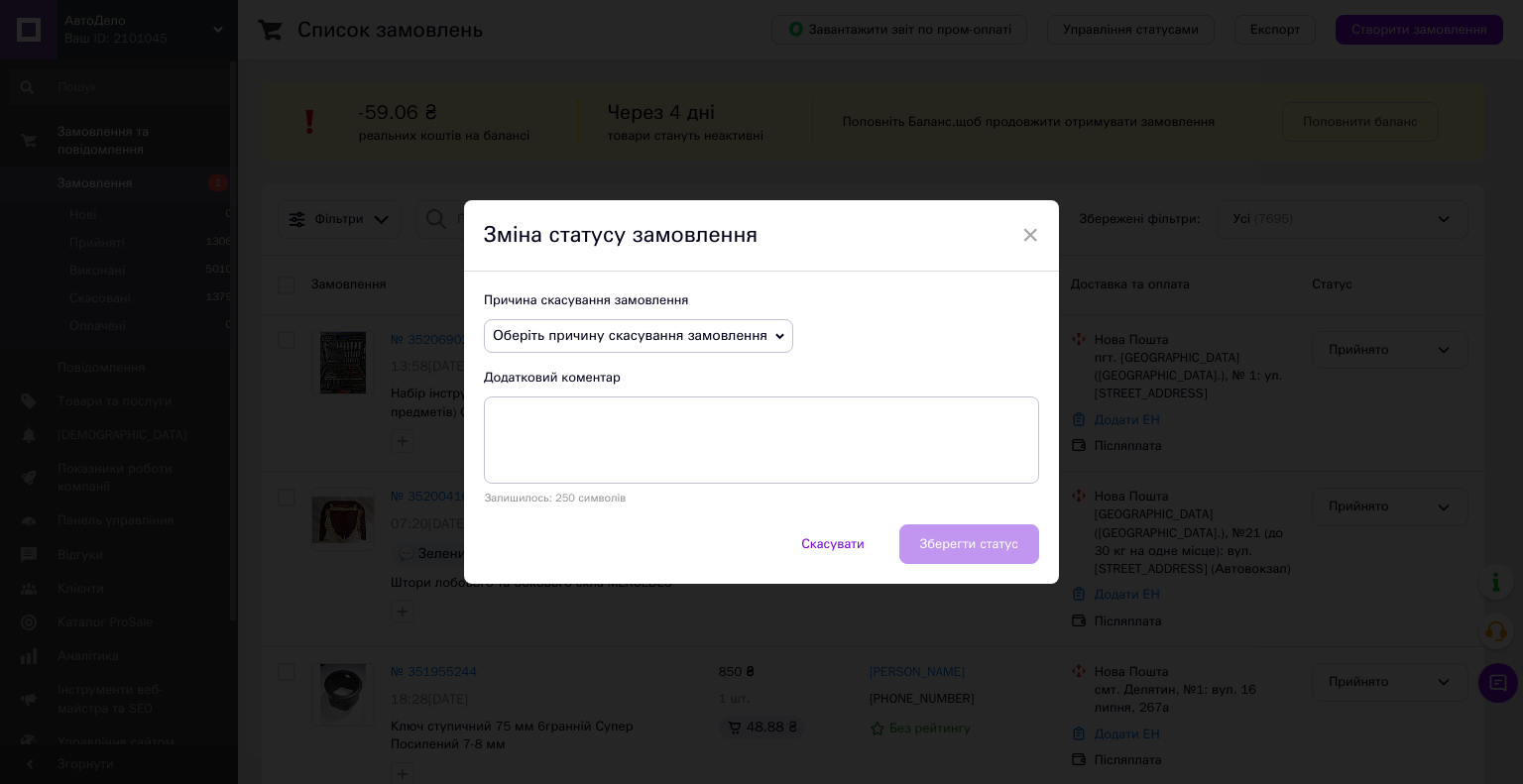 click on "Оберіть причину скасування замовлення" at bounding box center (630, 335) 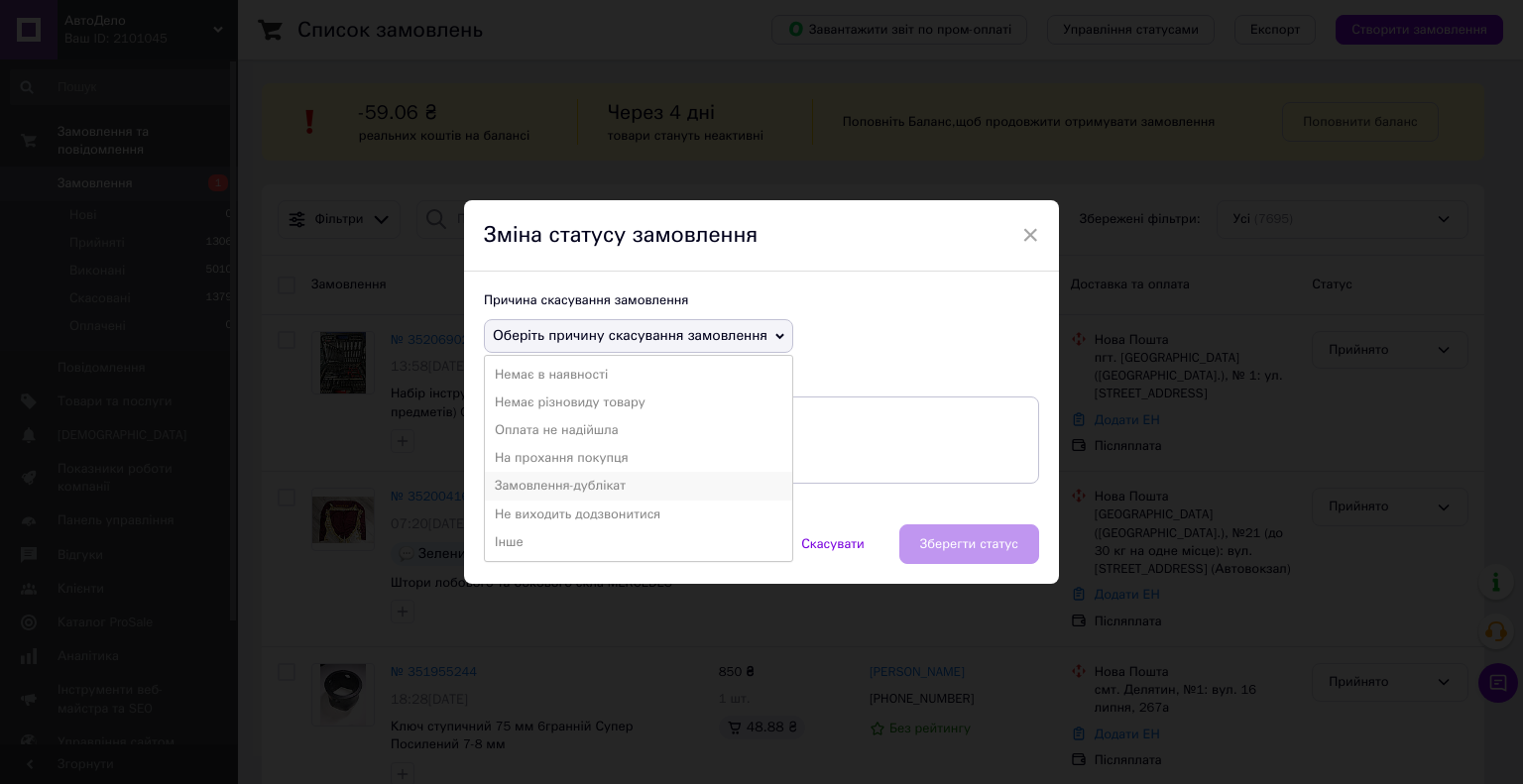 click on "Замовлення-дублікат" at bounding box center [639, 486] 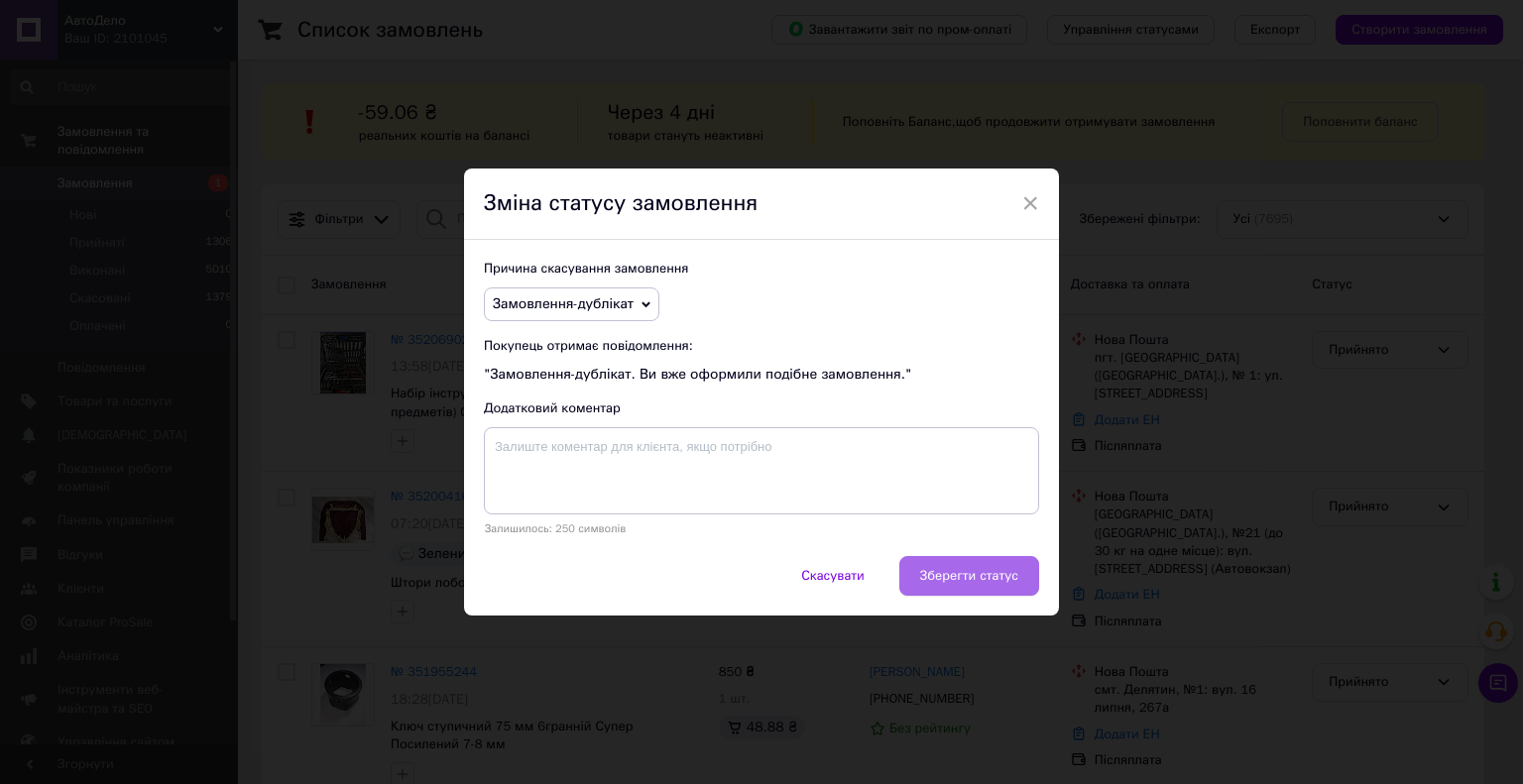 click on "Зберегти статус" at bounding box center [969, 576] 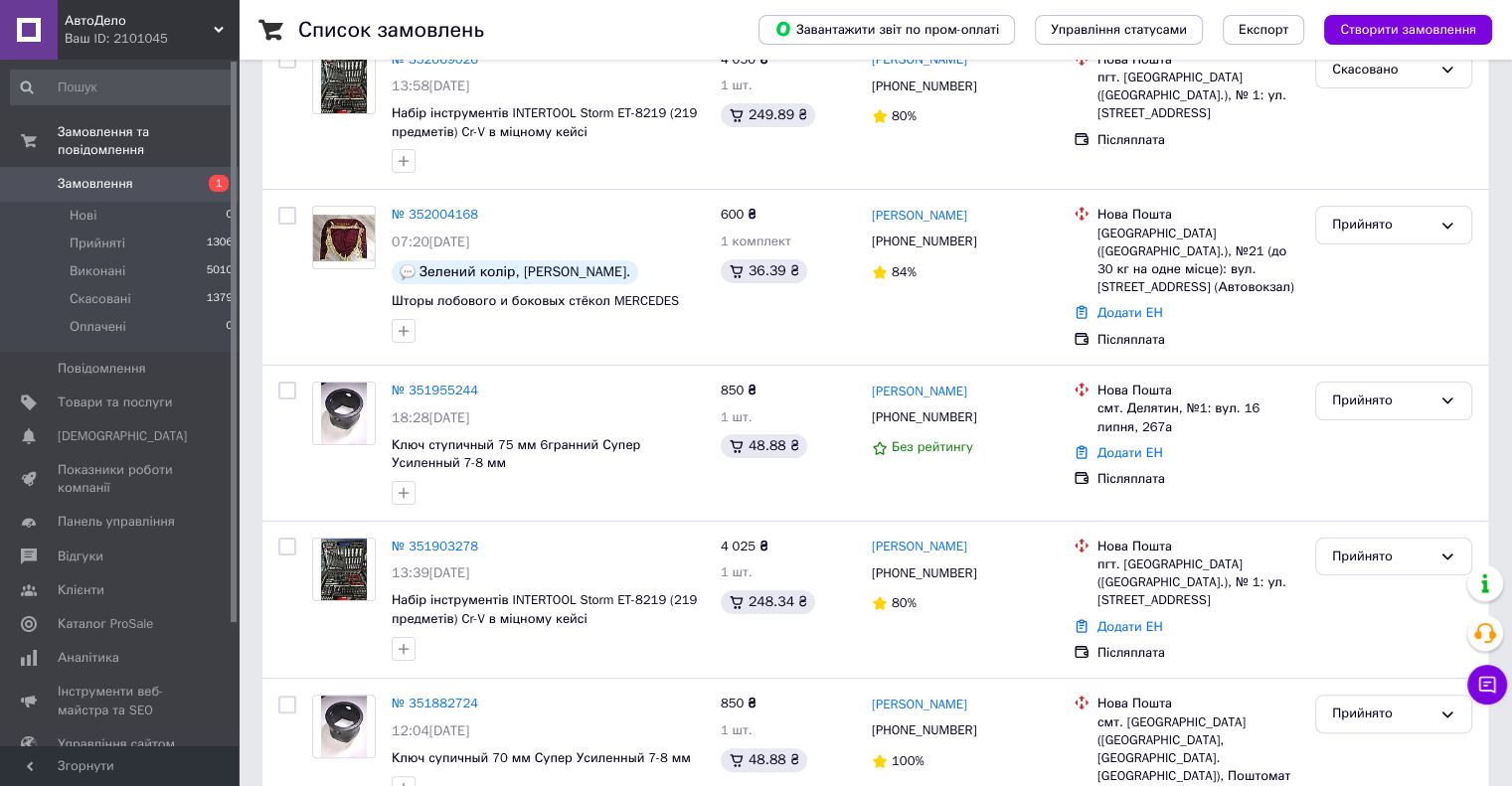 scroll, scrollTop: 397, scrollLeft: 0, axis: vertical 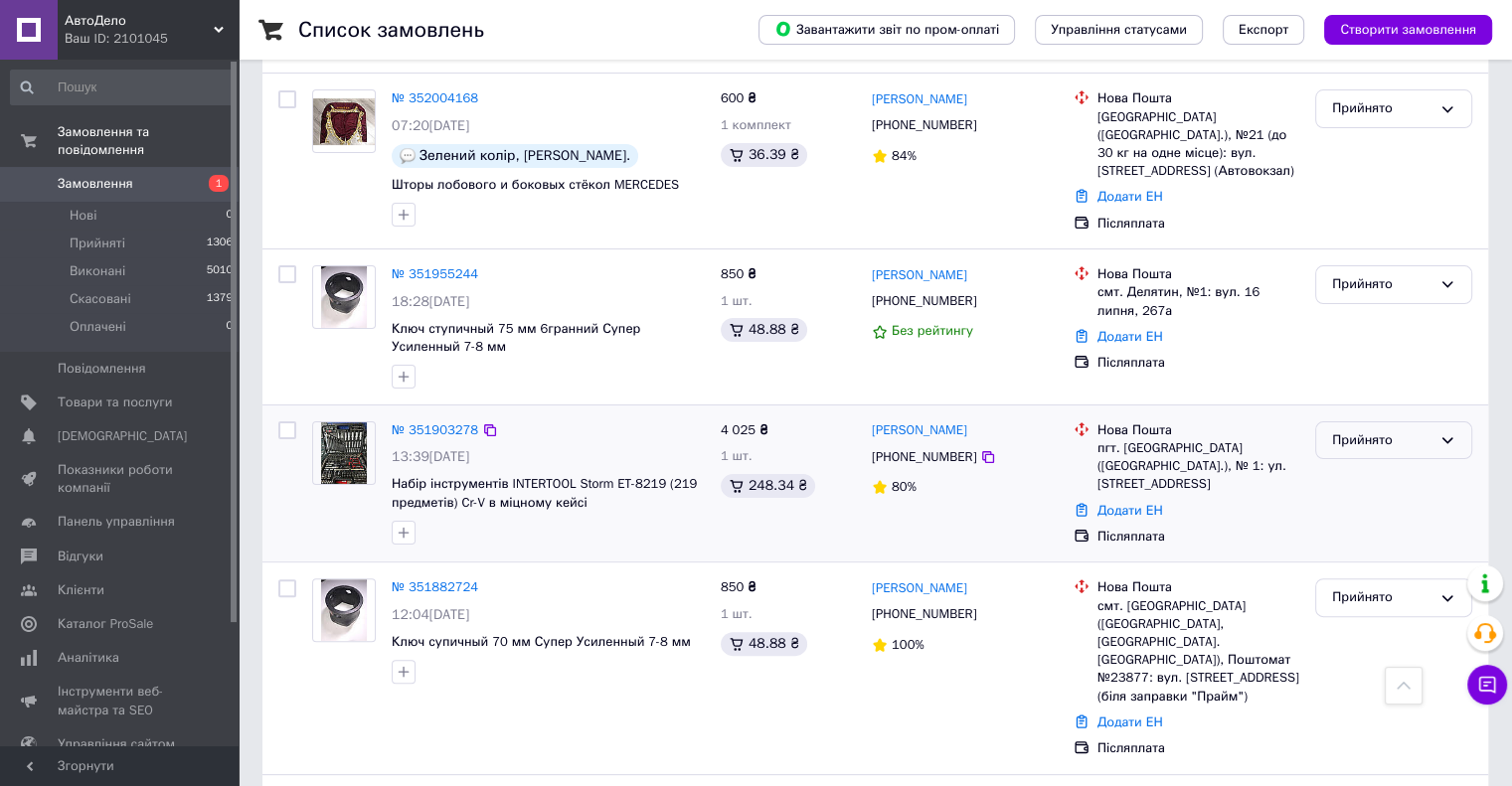 click on "Прийнято" at bounding box center (1382, 440) 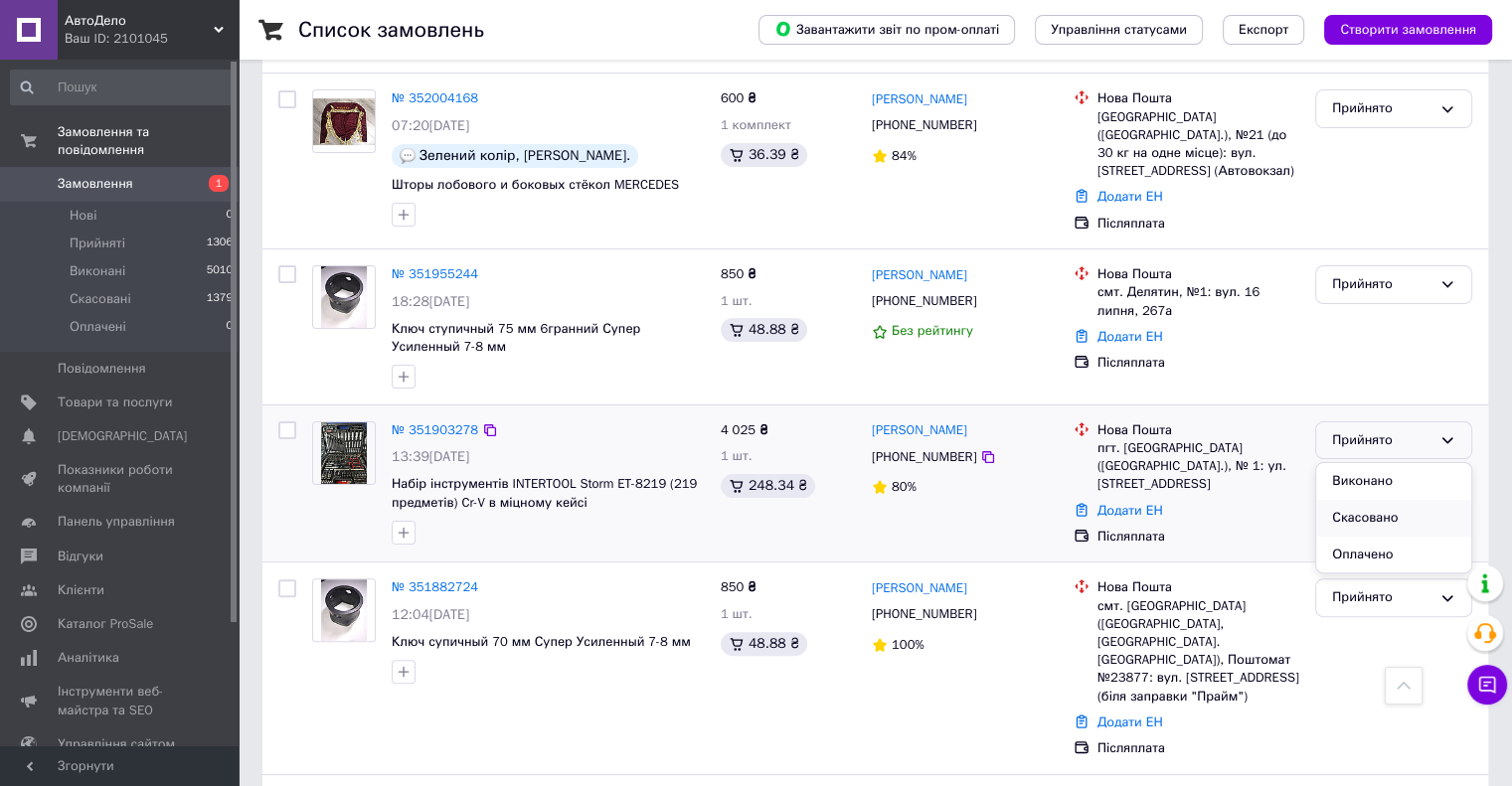 click on "Скасовано" at bounding box center (1394, 518) 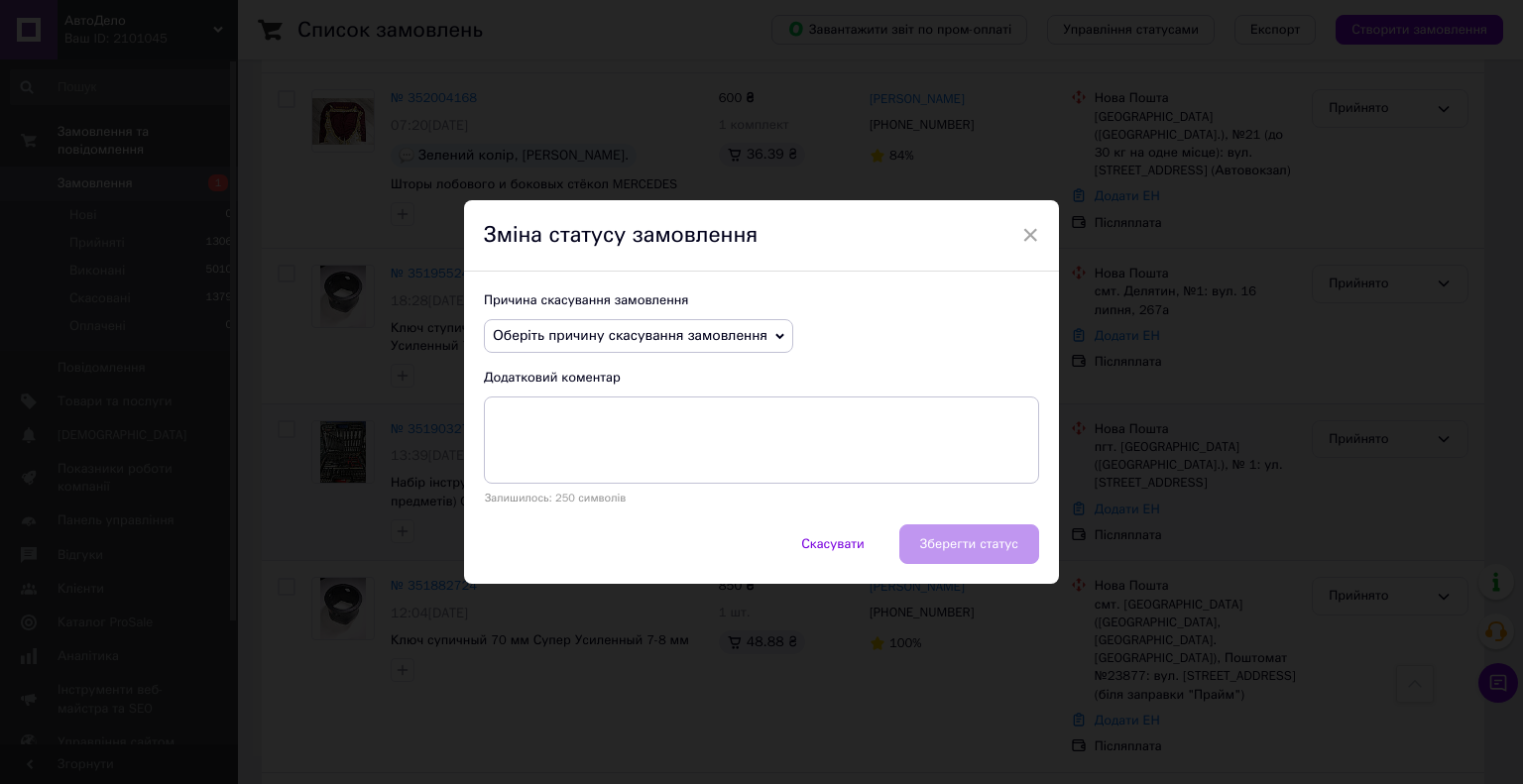 drag, startPoint x: 542, startPoint y: 359, endPoint x: 547, endPoint y: 346, distance: 13.928388 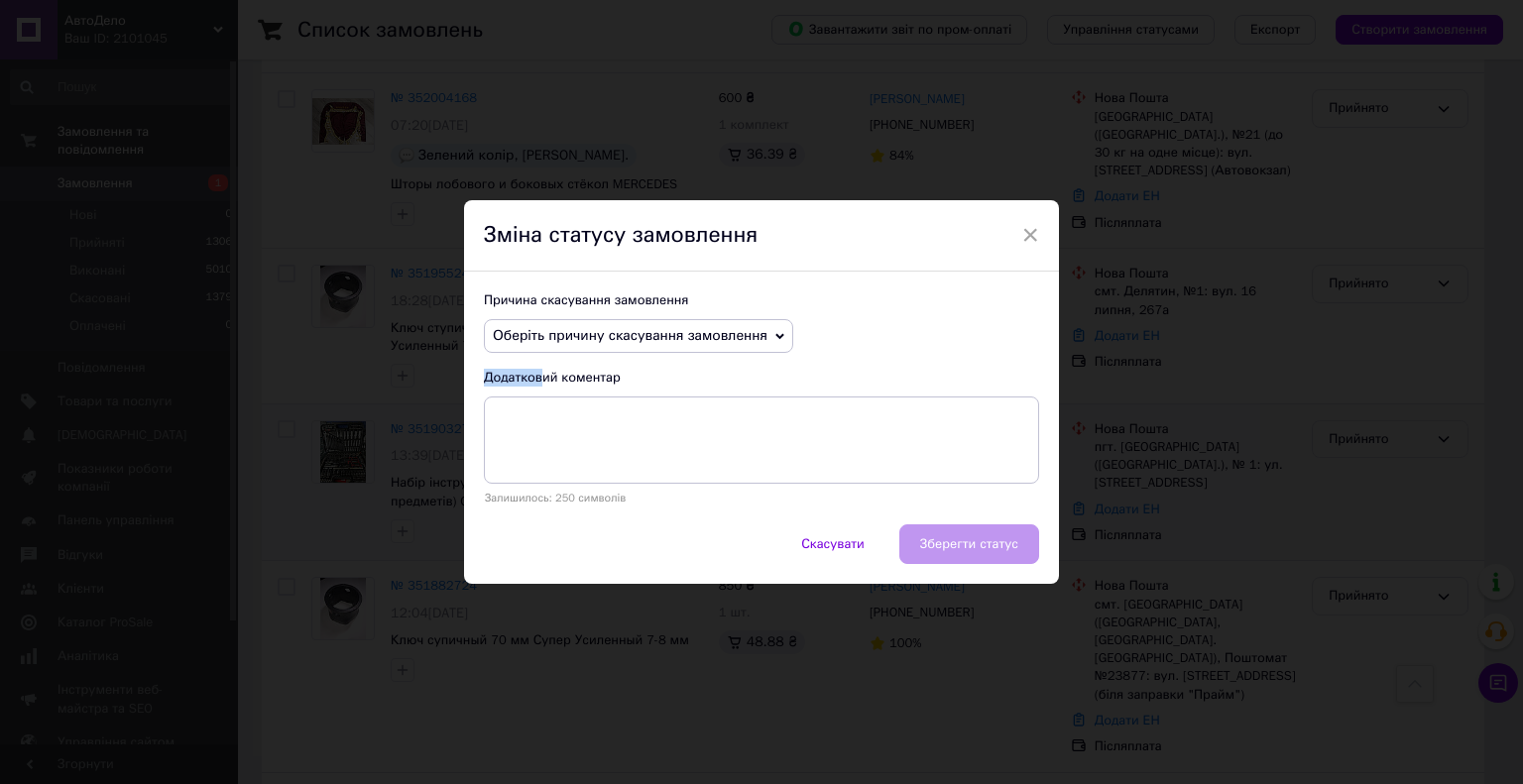 click on "Оберіть причину скасування замовлення" at bounding box center (630, 335) 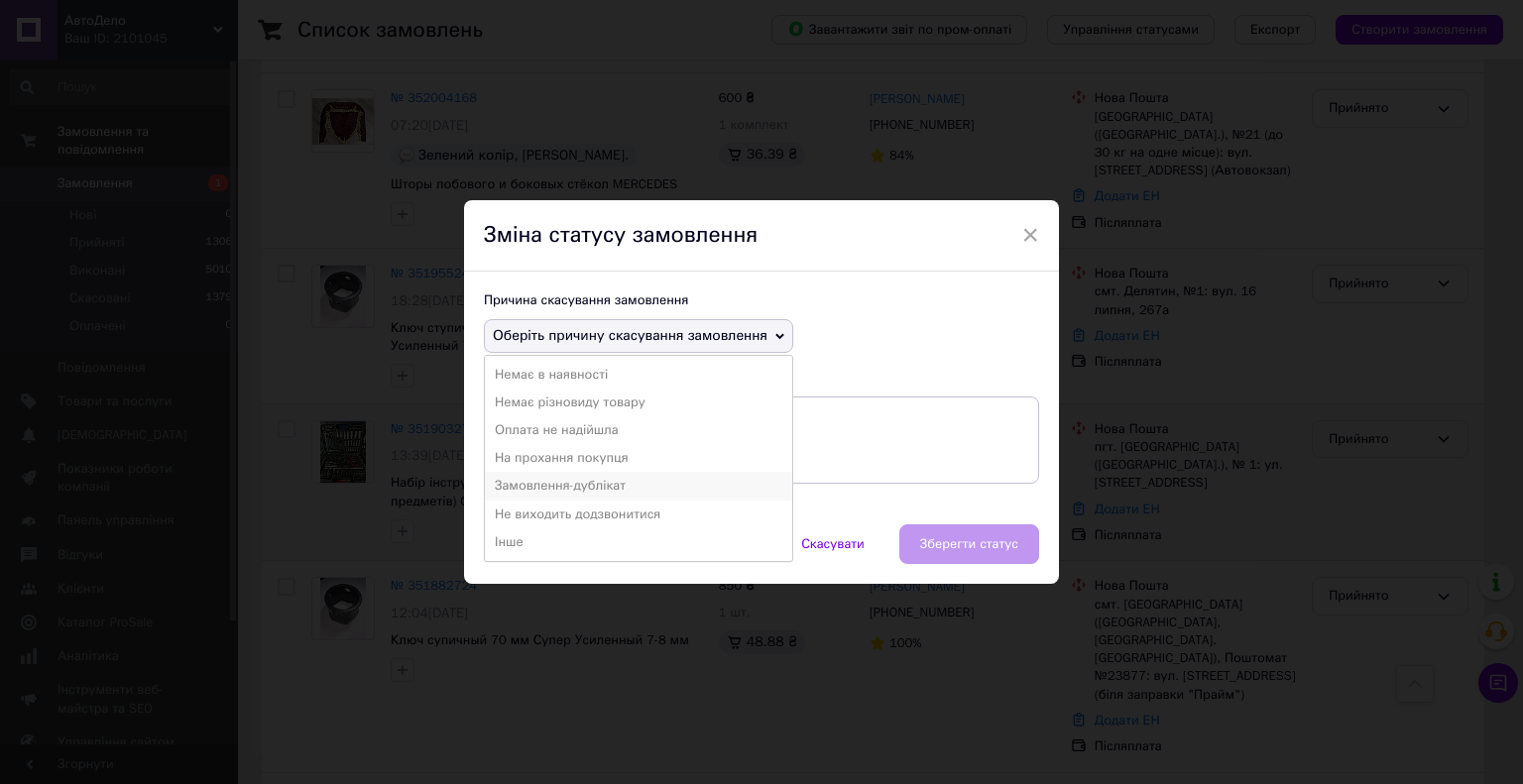 click on "Замовлення-дублікат" at bounding box center [639, 486] 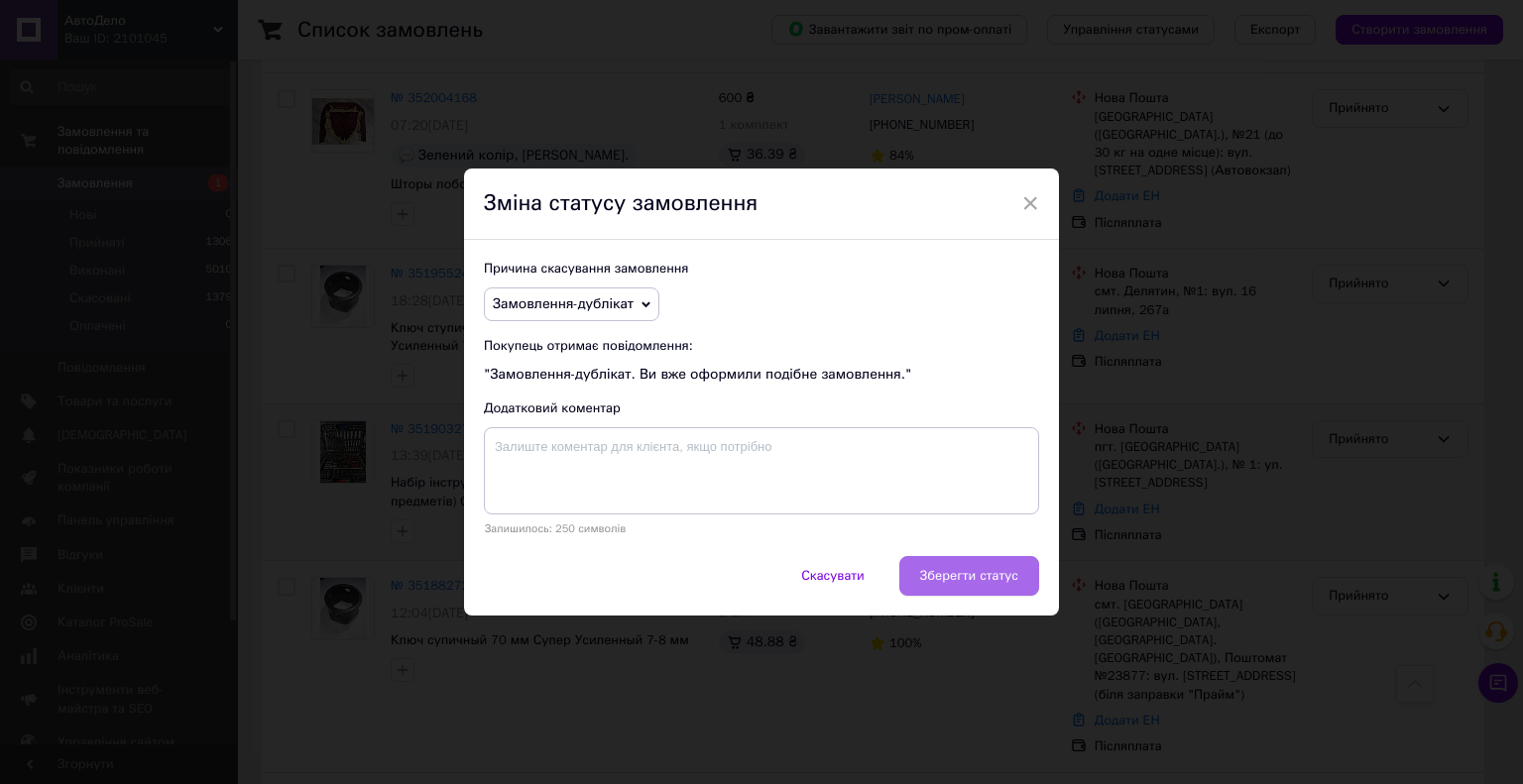click on "Зберегти статус" at bounding box center [969, 576] 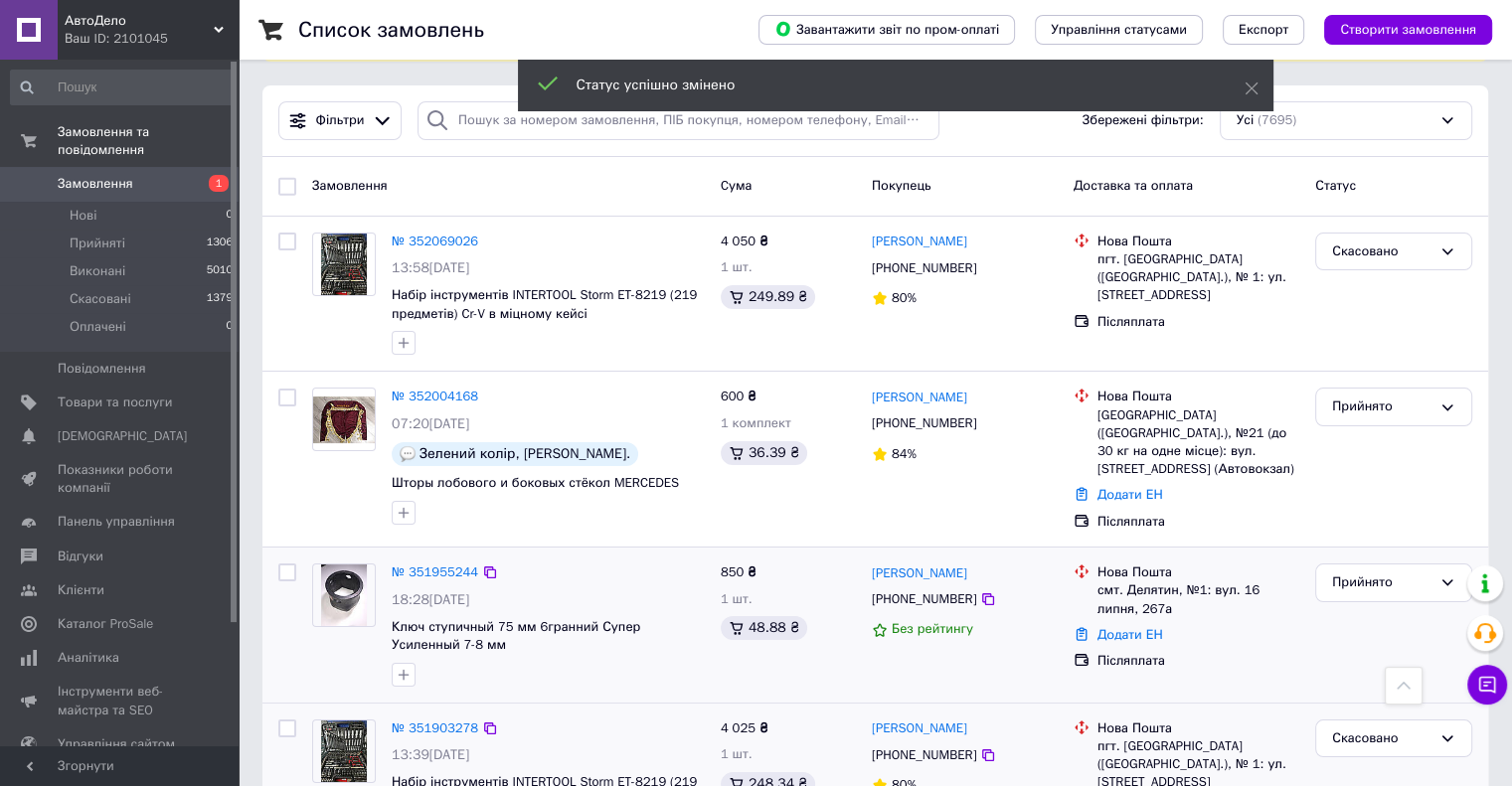 scroll, scrollTop: 0, scrollLeft: 0, axis: both 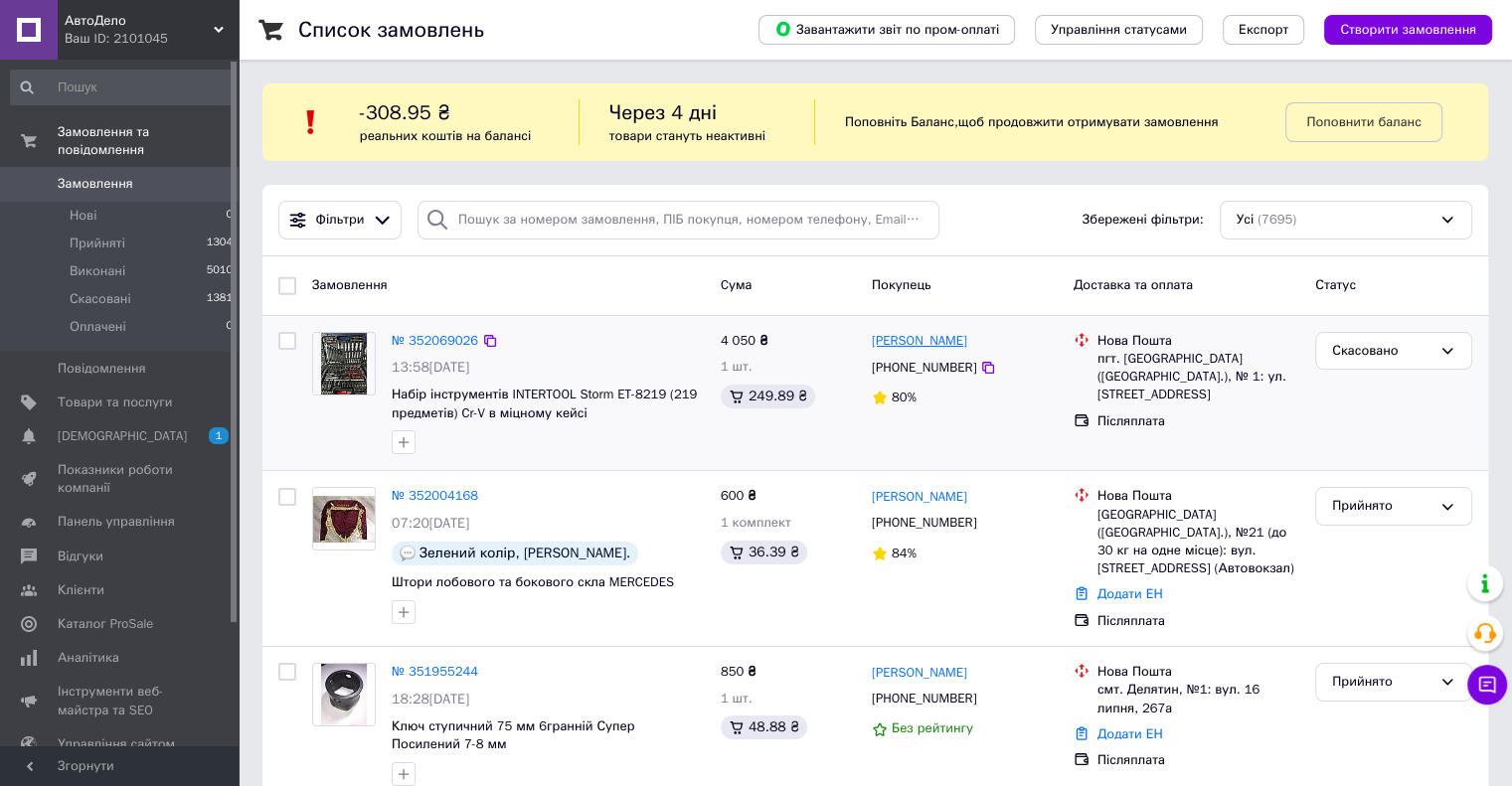 click on "[PERSON_NAME]" at bounding box center [920, 341] 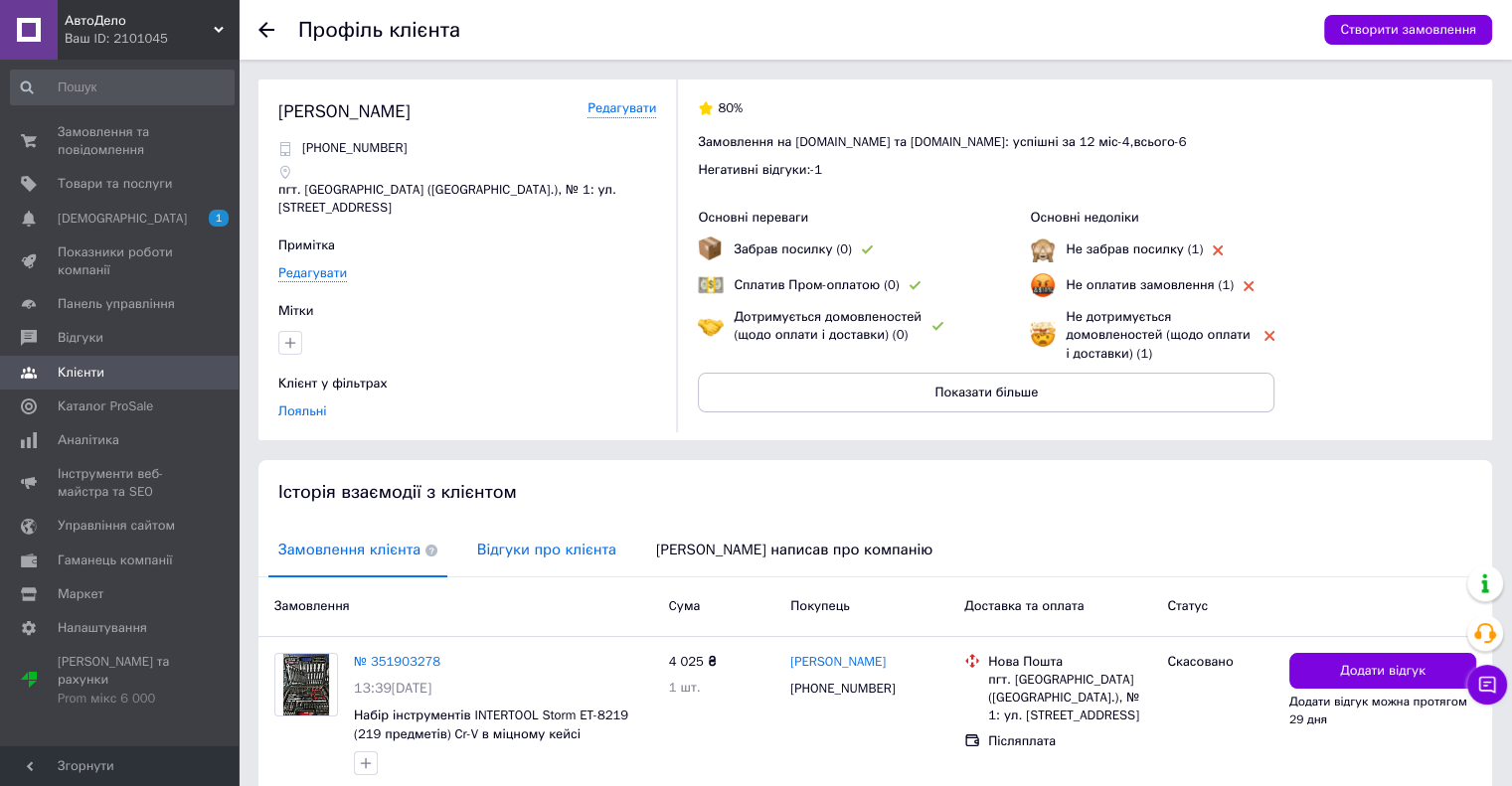 click on "Відгуки про клієнта" at bounding box center (547, 550) 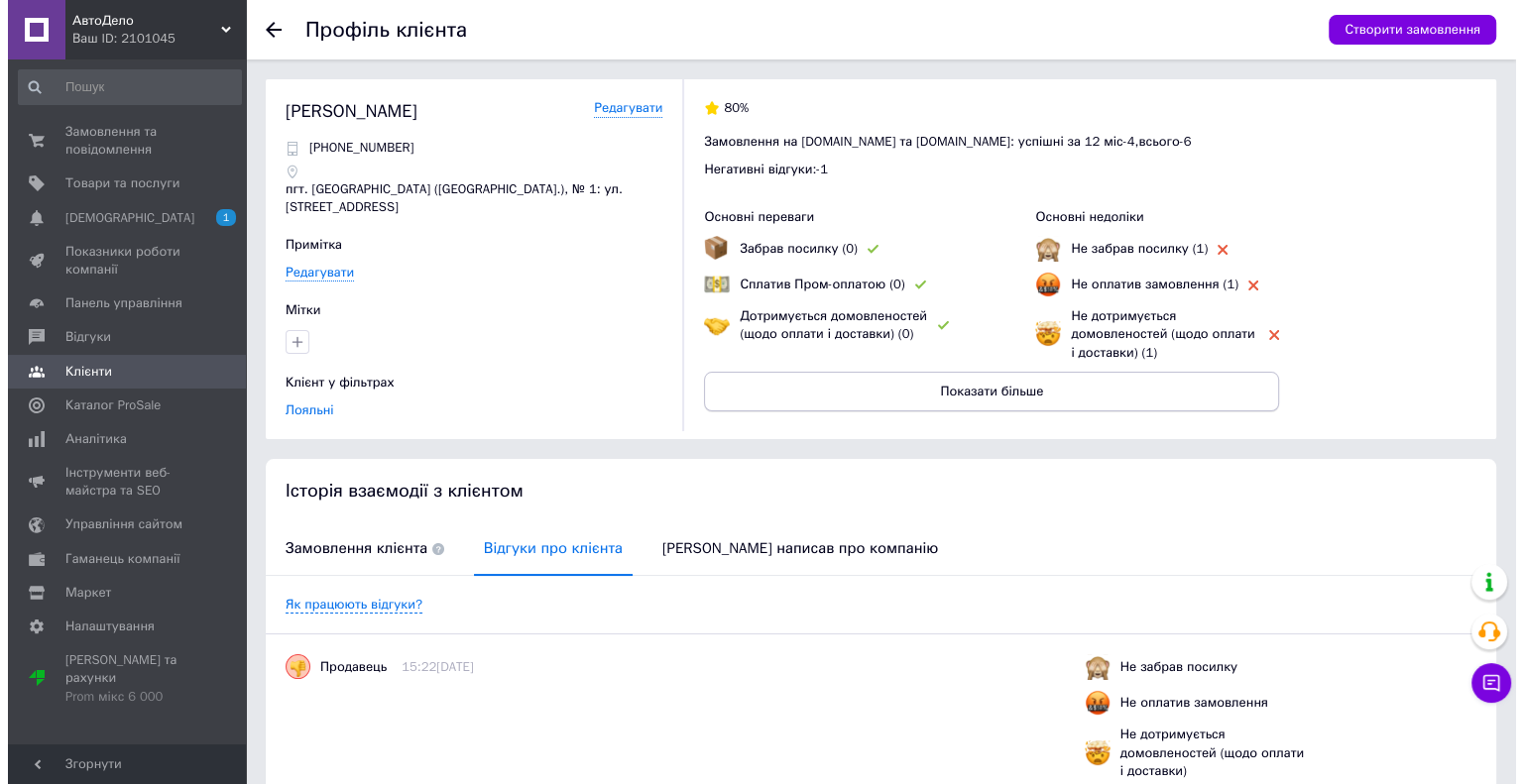 scroll, scrollTop: 0, scrollLeft: 0, axis: both 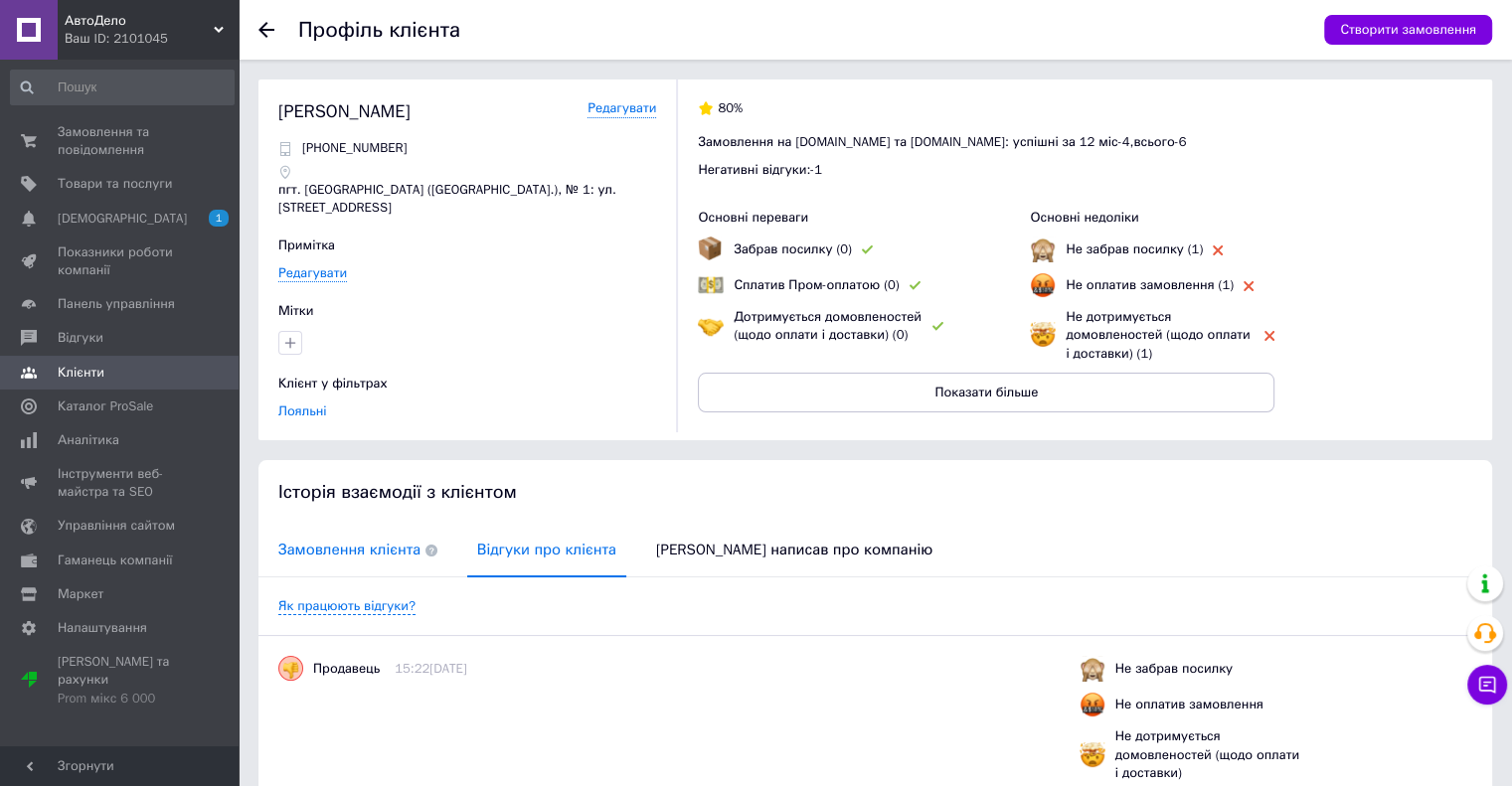 click on "Замовлення клієнта" at bounding box center [358, 550] 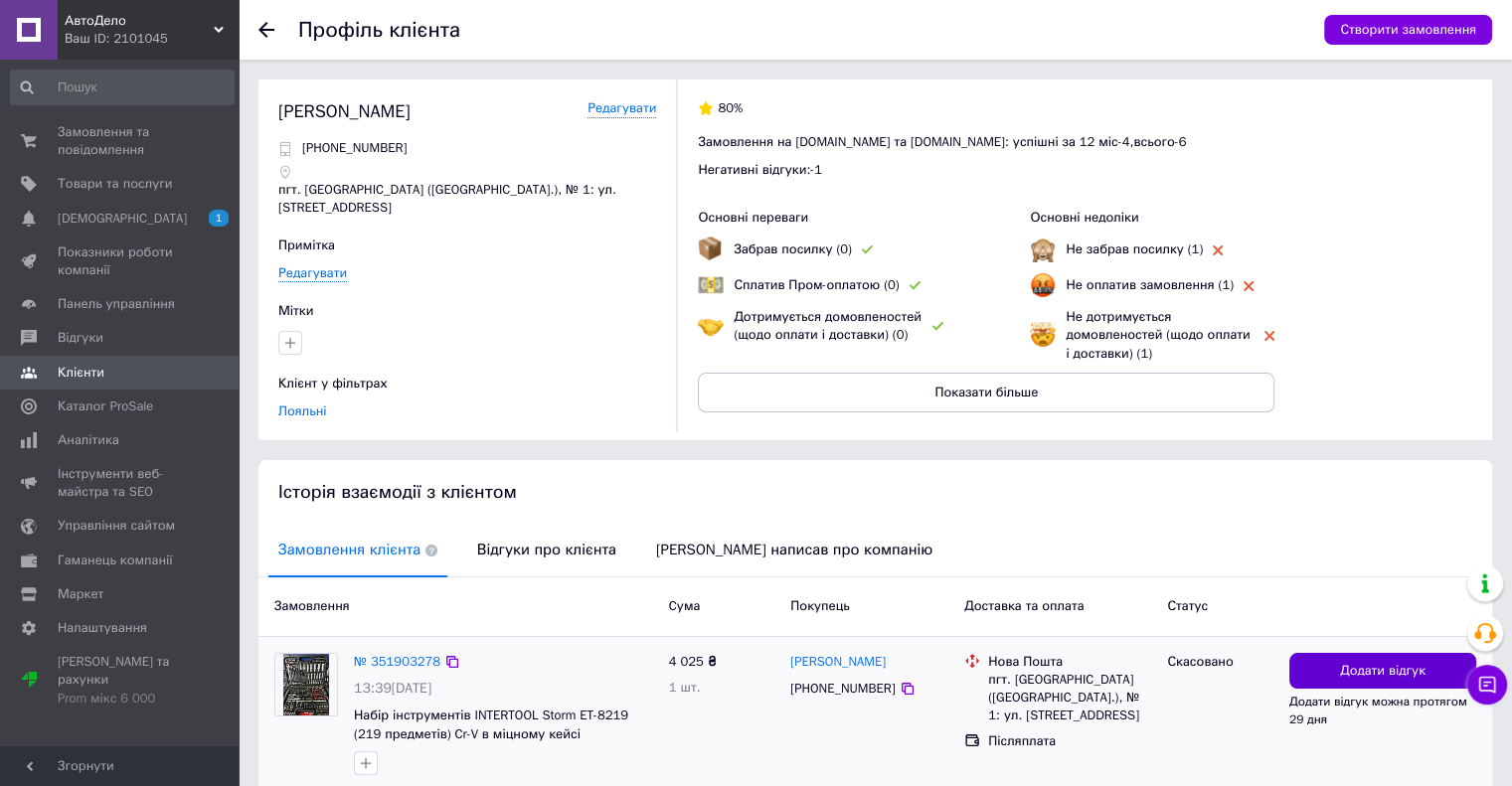 click on "Додати відгук" at bounding box center (1383, 671) 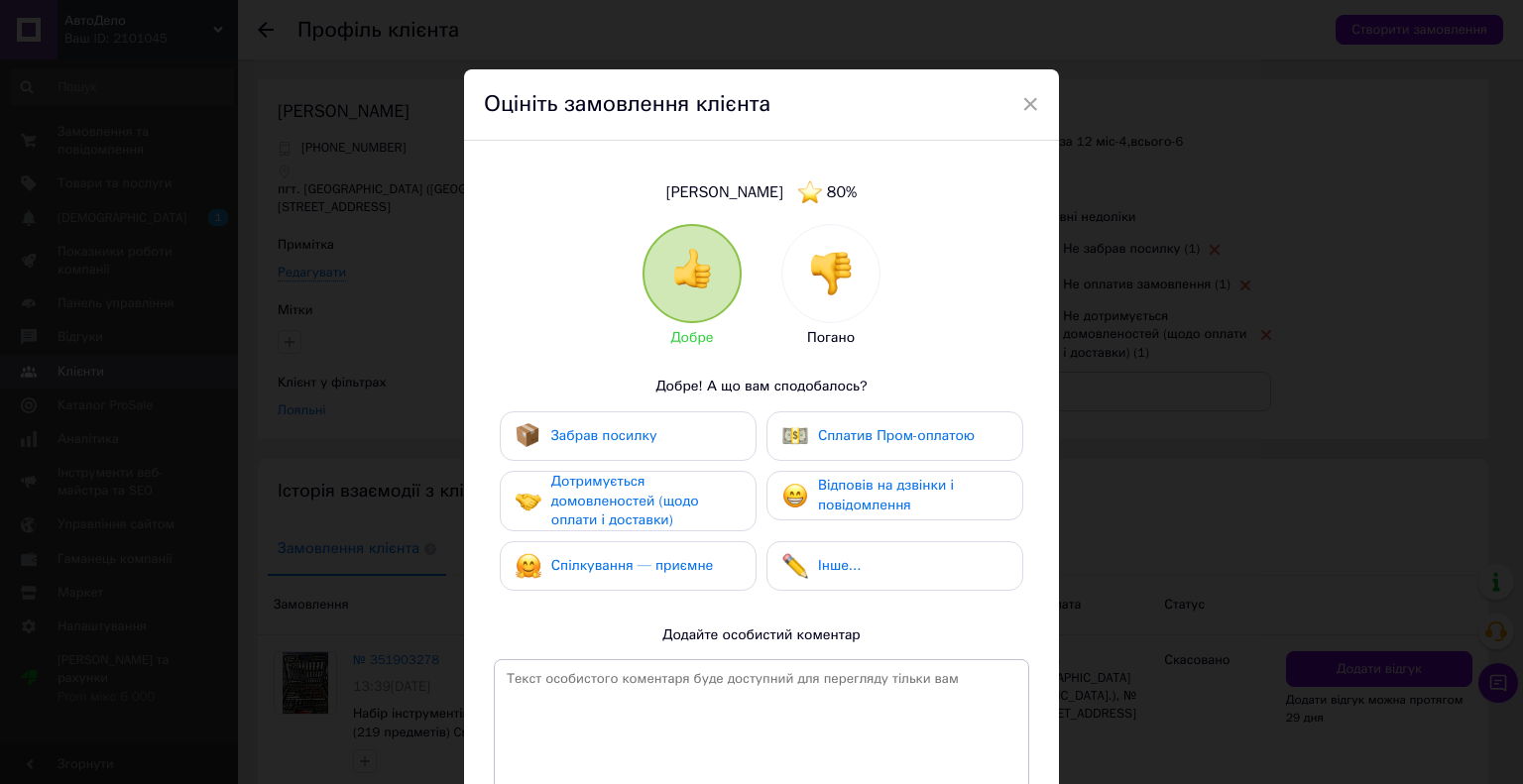 click at bounding box center [831, 274] 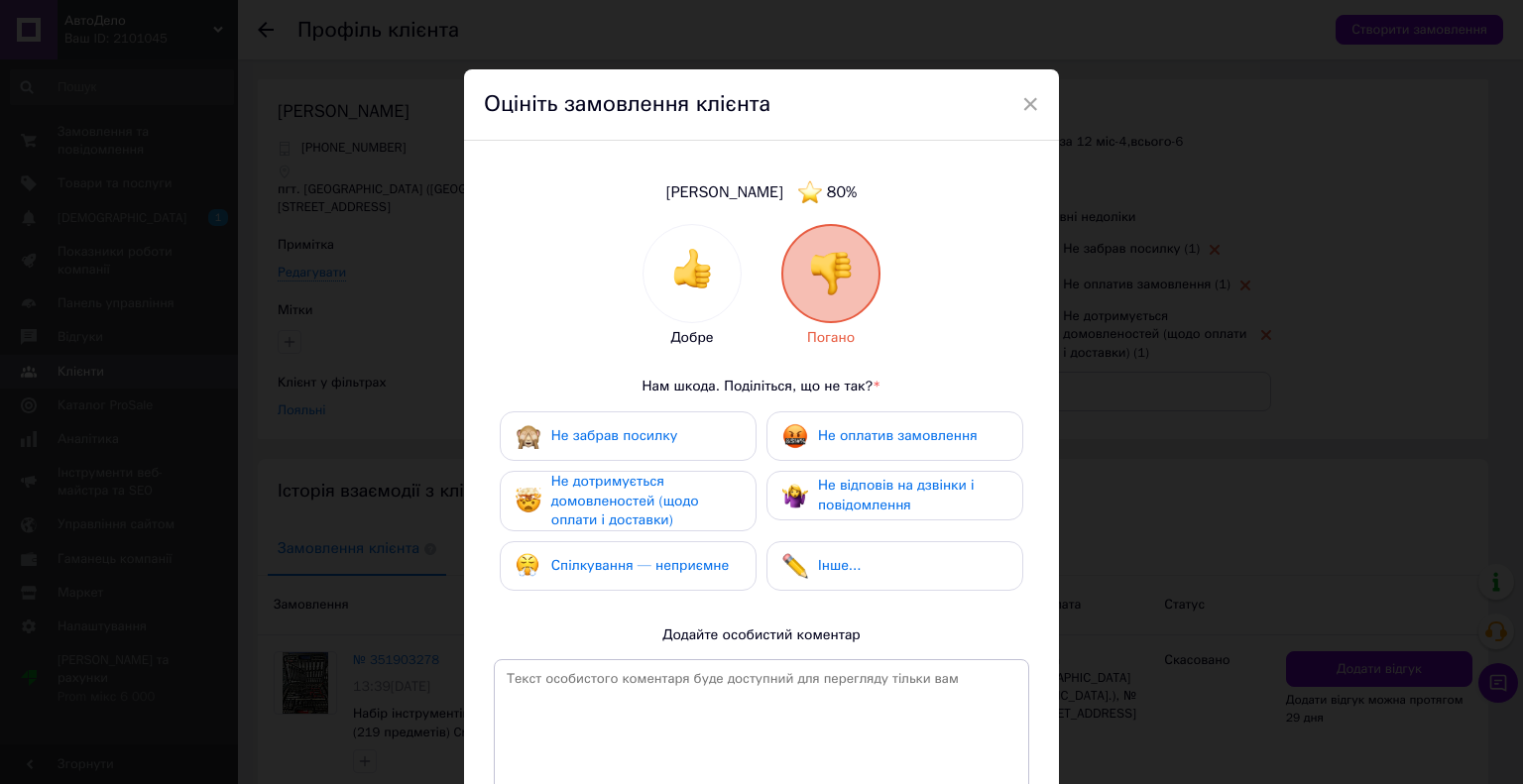 click on "Не відповів на дзвінки і повідомлення" at bounding box center (896, 495) 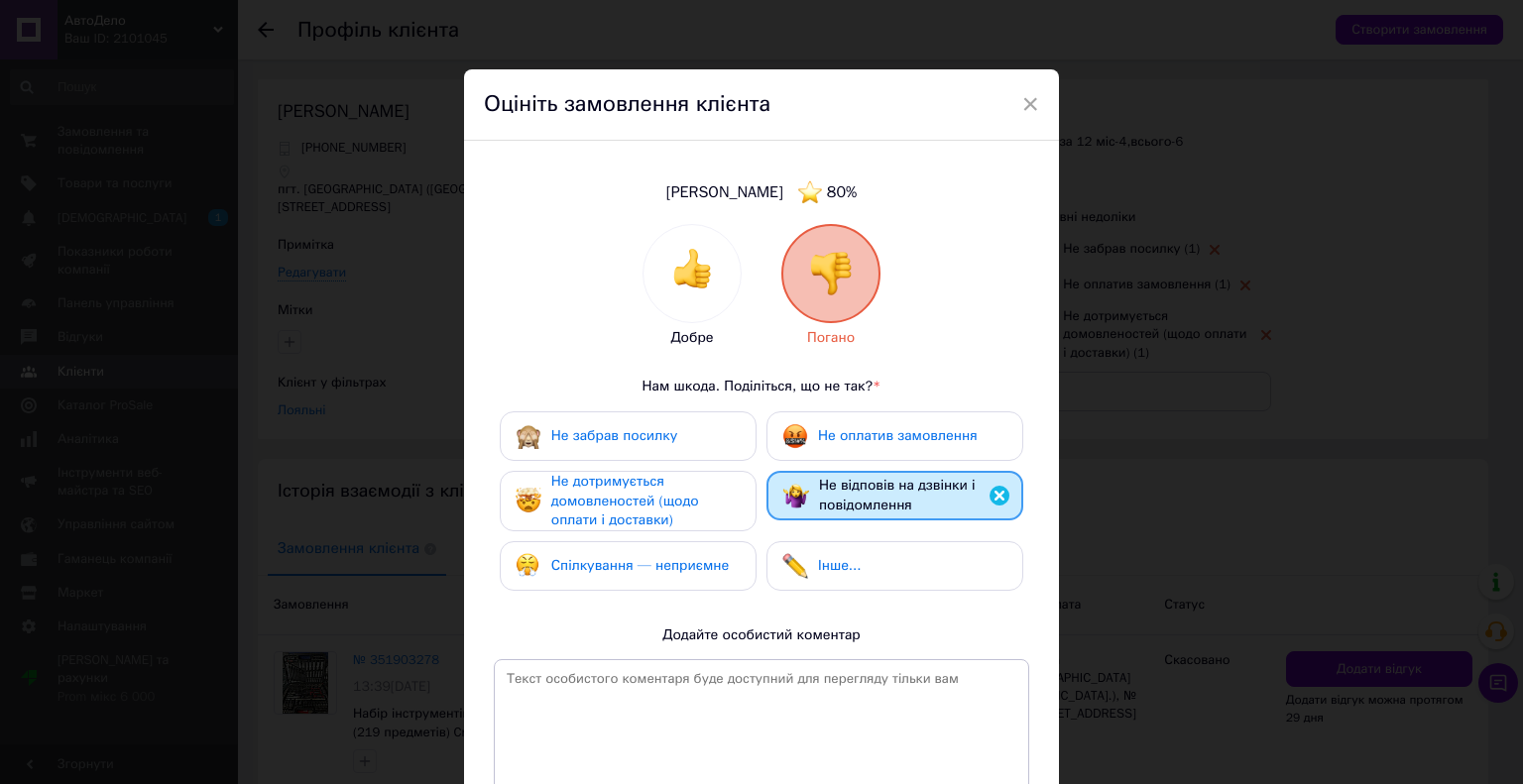 click on "Не оплатив замовлення" at bounding box center (894, 436) 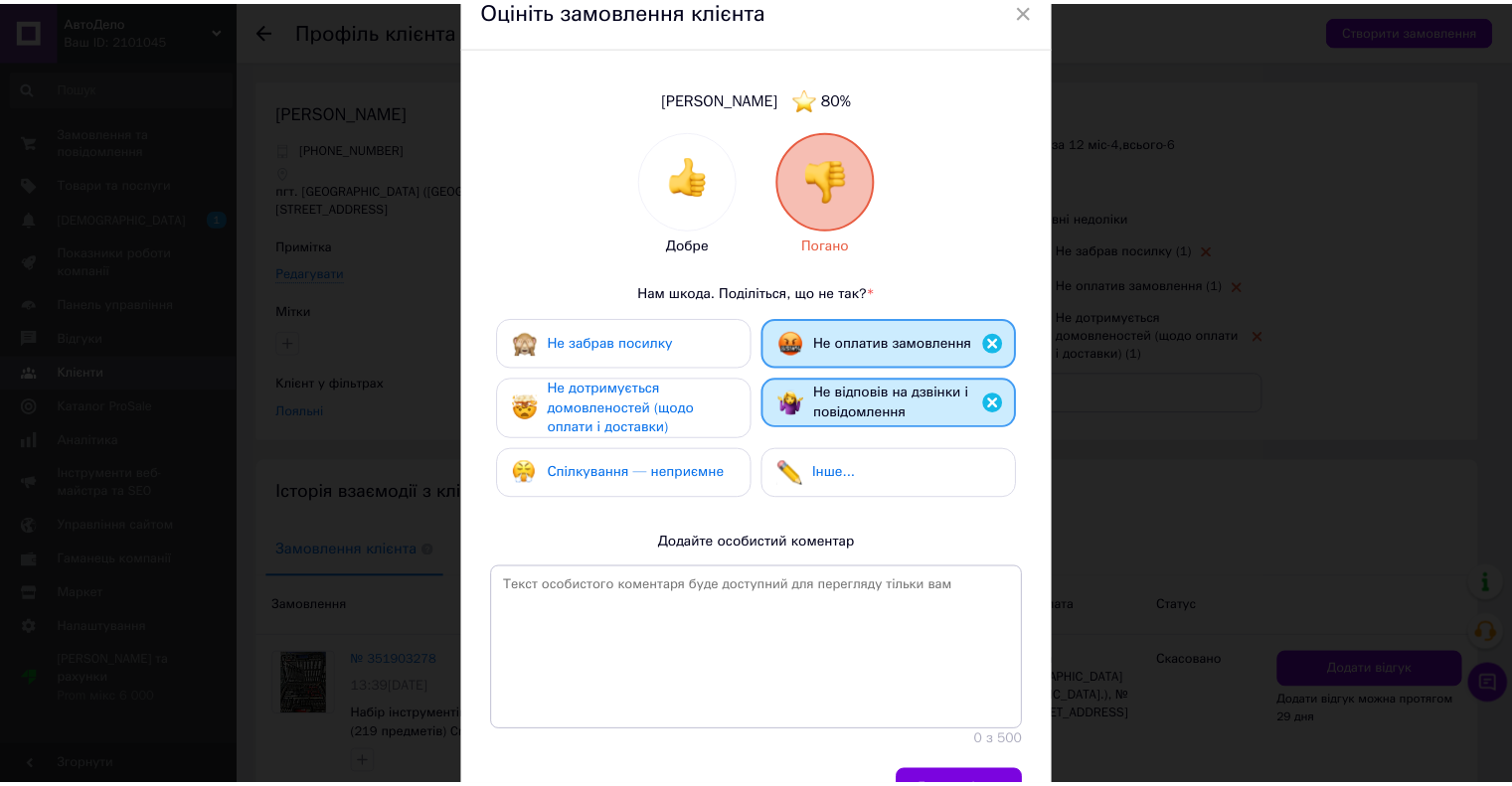 scroll, scrollTop: 204, scrollLeft: 0, axis: vertical 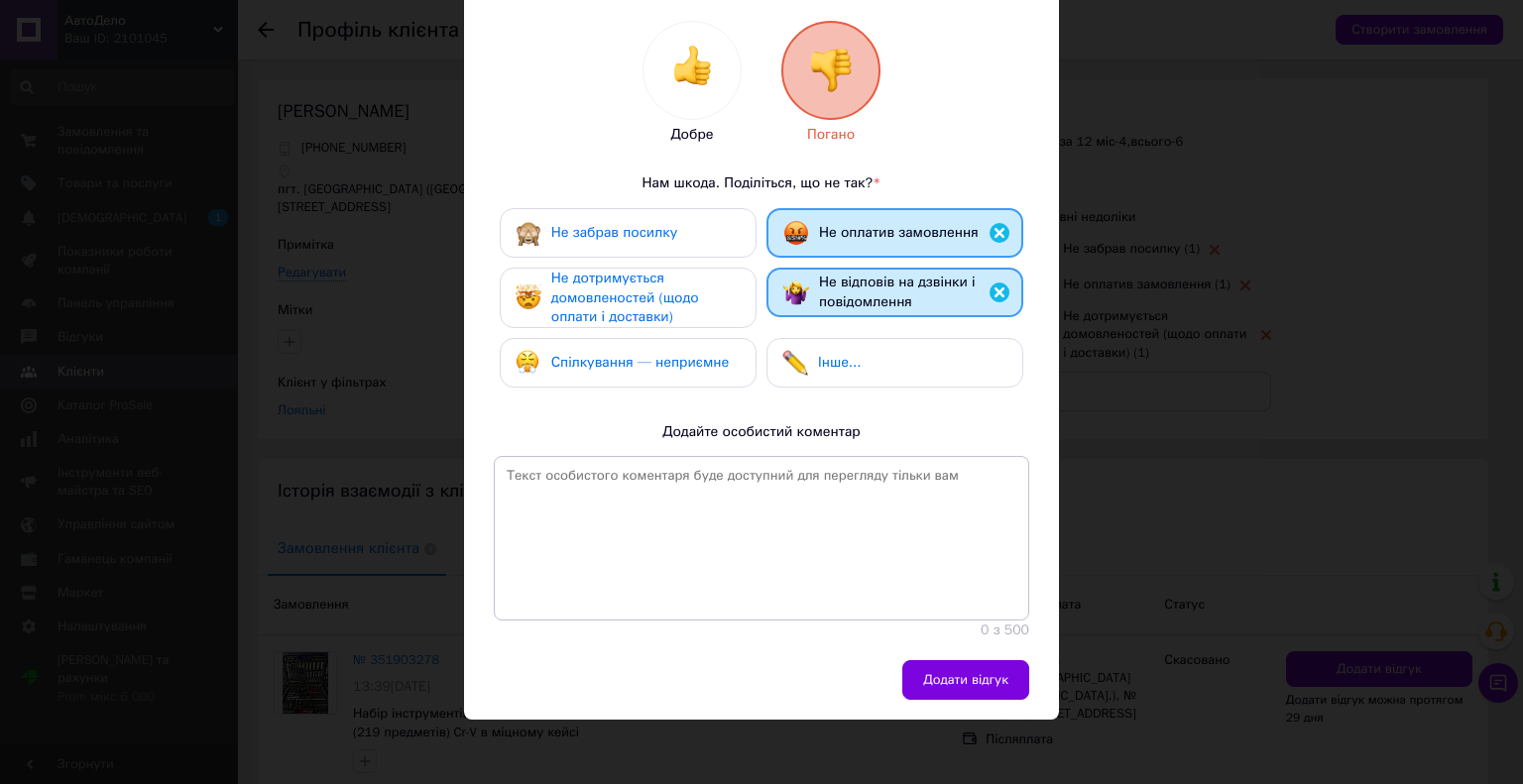 click on "Додати відгук" at bounding box center (966, 680) 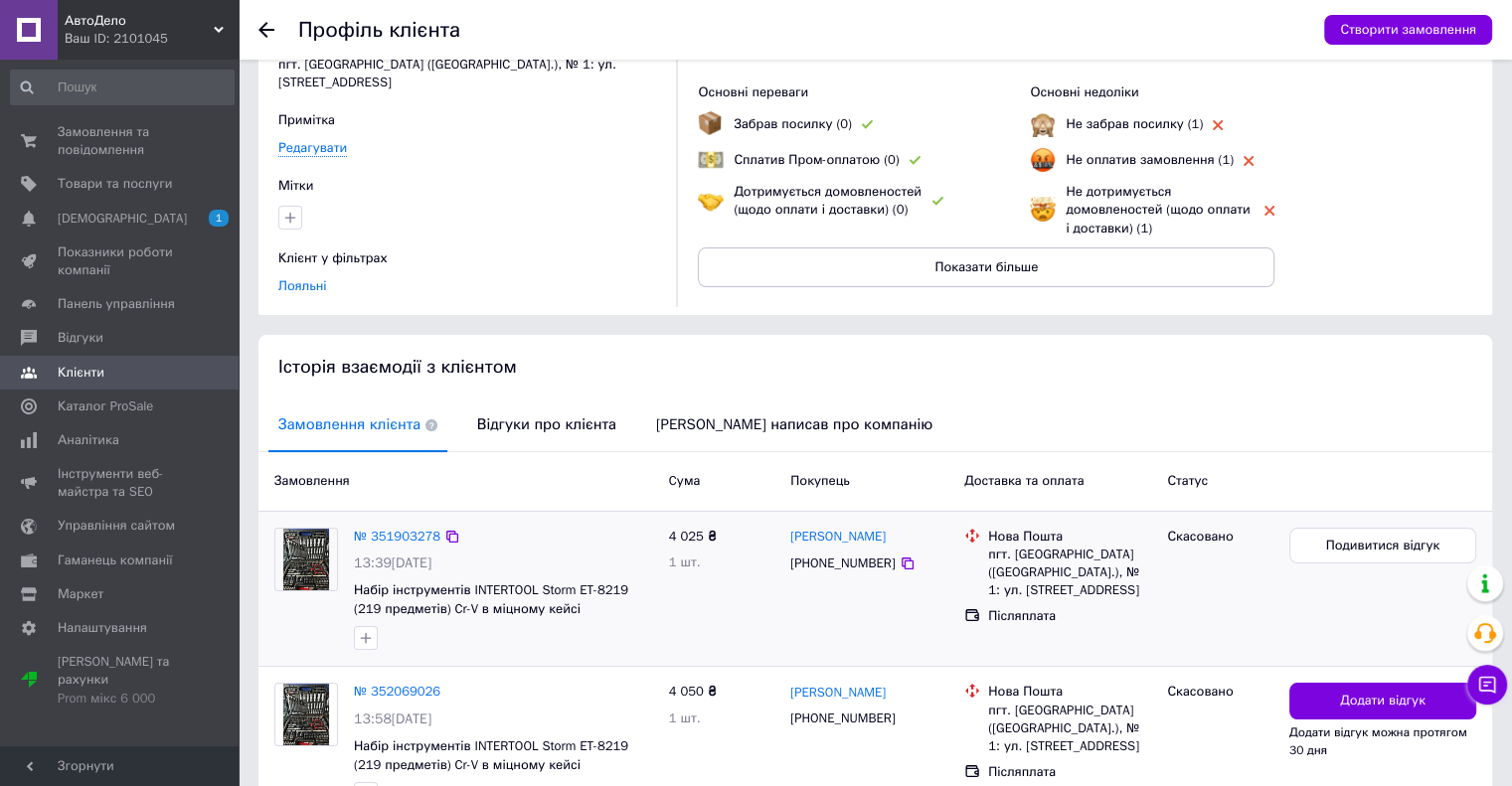 scroll, scrollTop: 199, scrollLeft: 0, axis: vertical 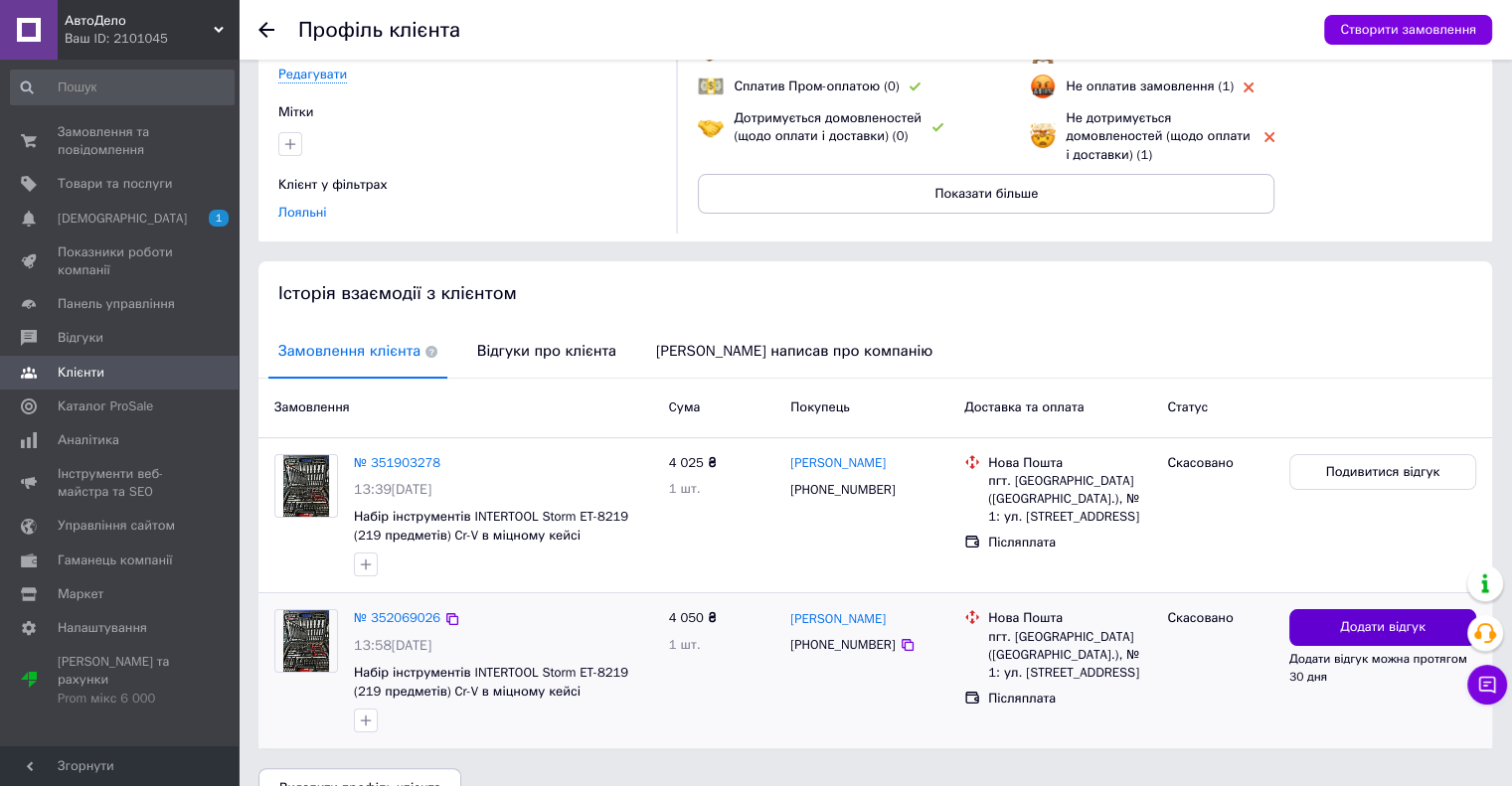 click on "Додати відгук" at bounding box center (1383, 627) 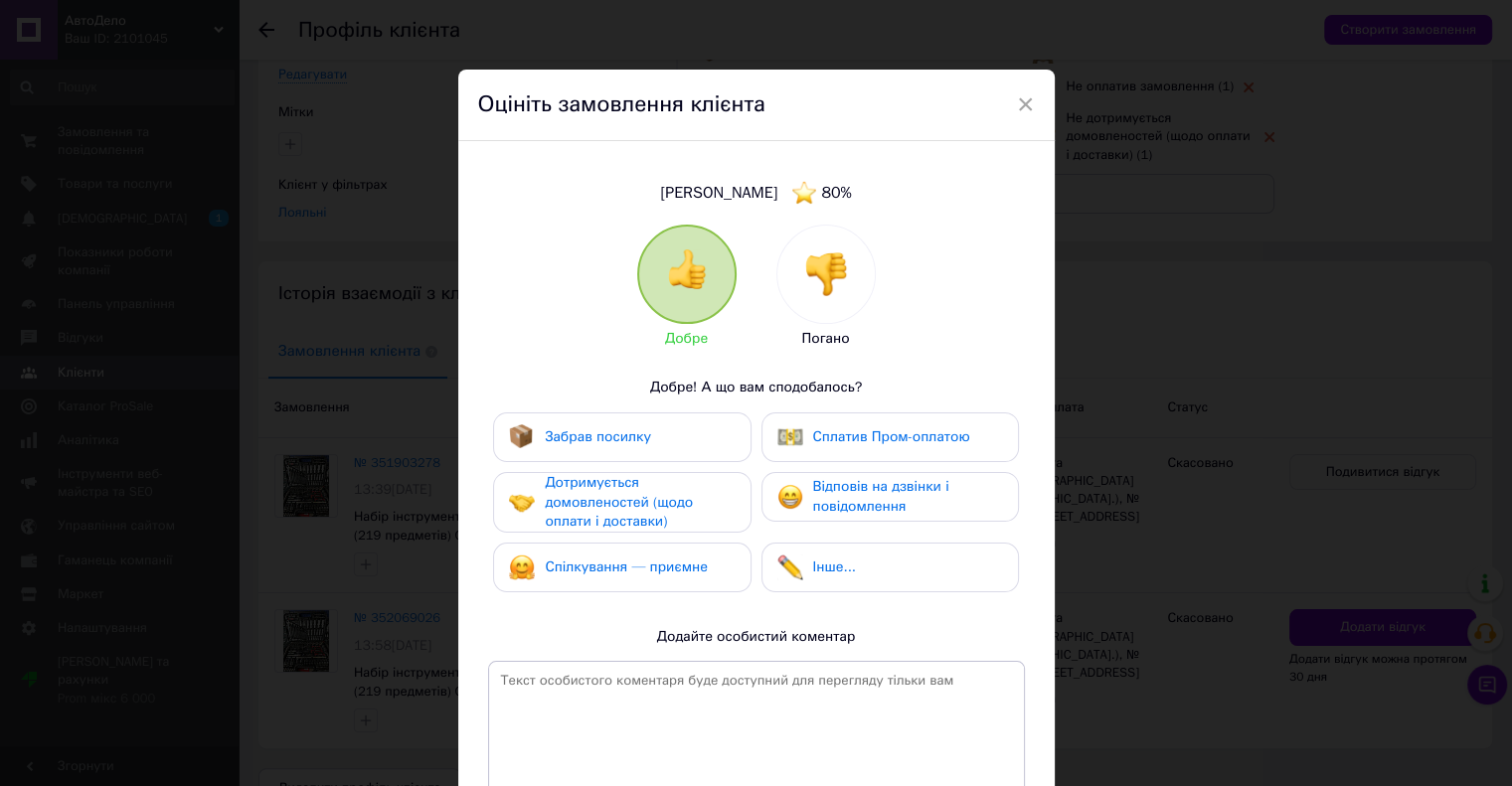 click at bounding box center [826, 274] 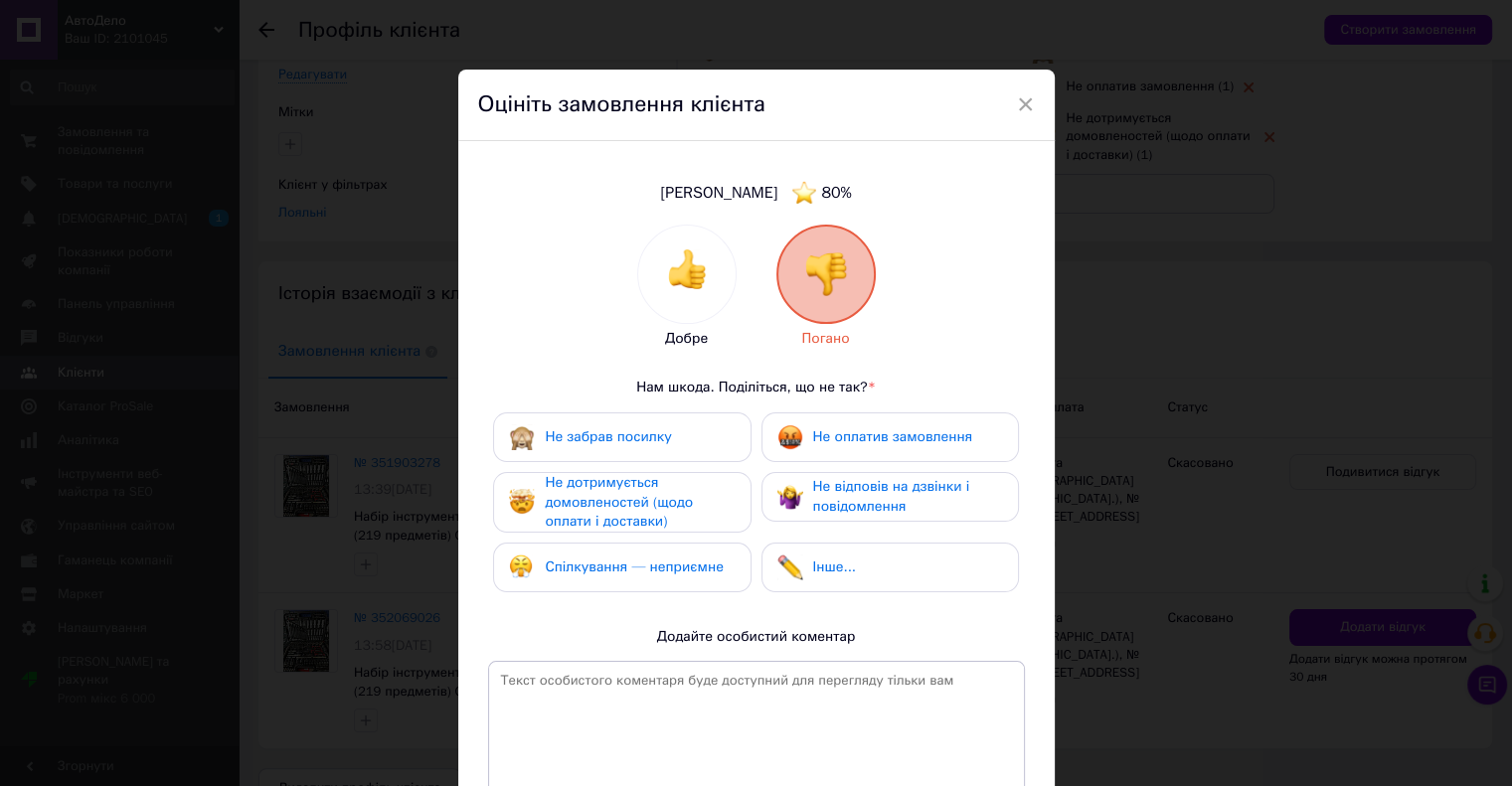 click on "Спілкування — неприємне" at bounding box center [633, 566] 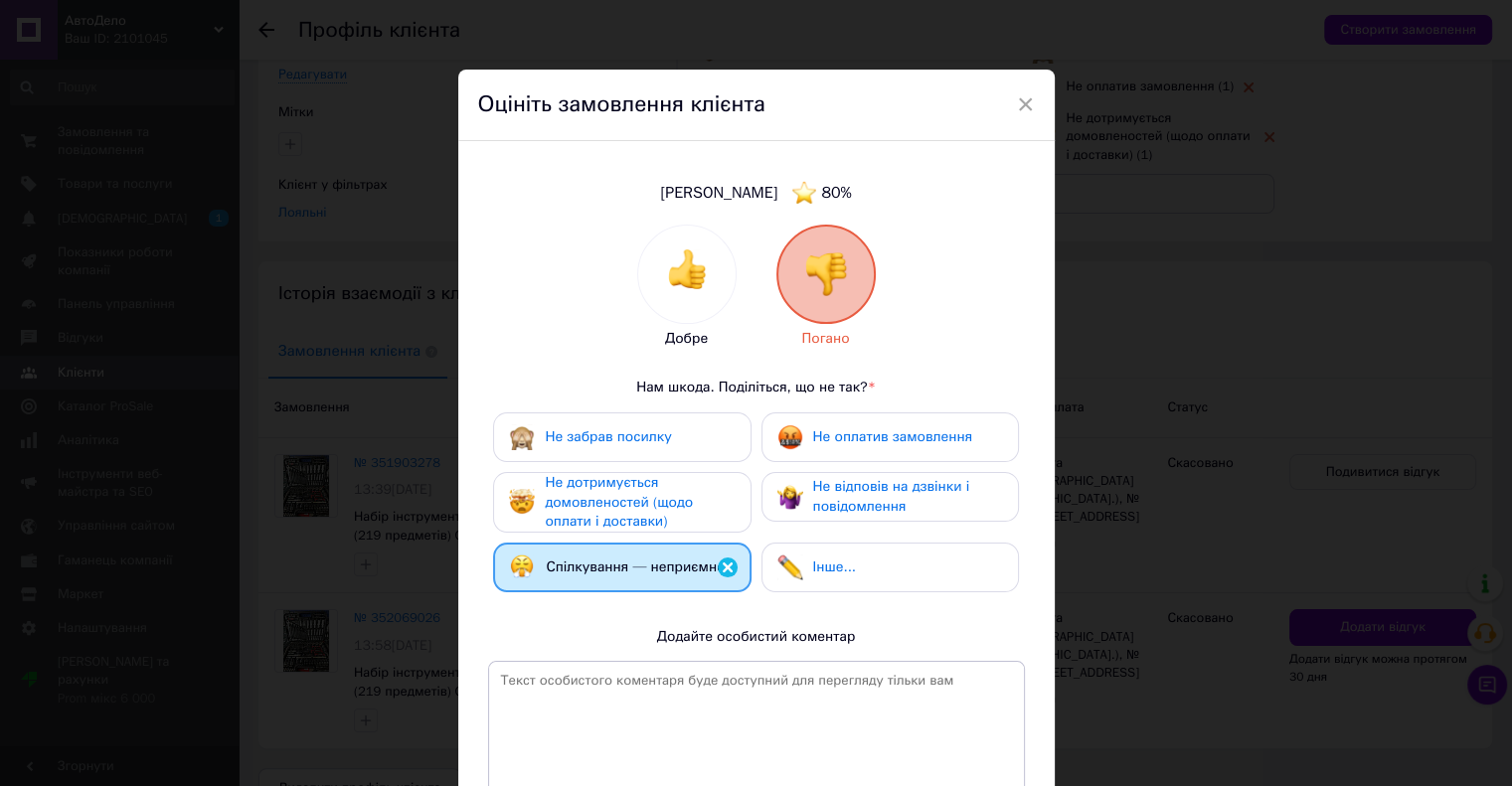 click on "Не оплатив замовлення" at bounding box center [890, 437] 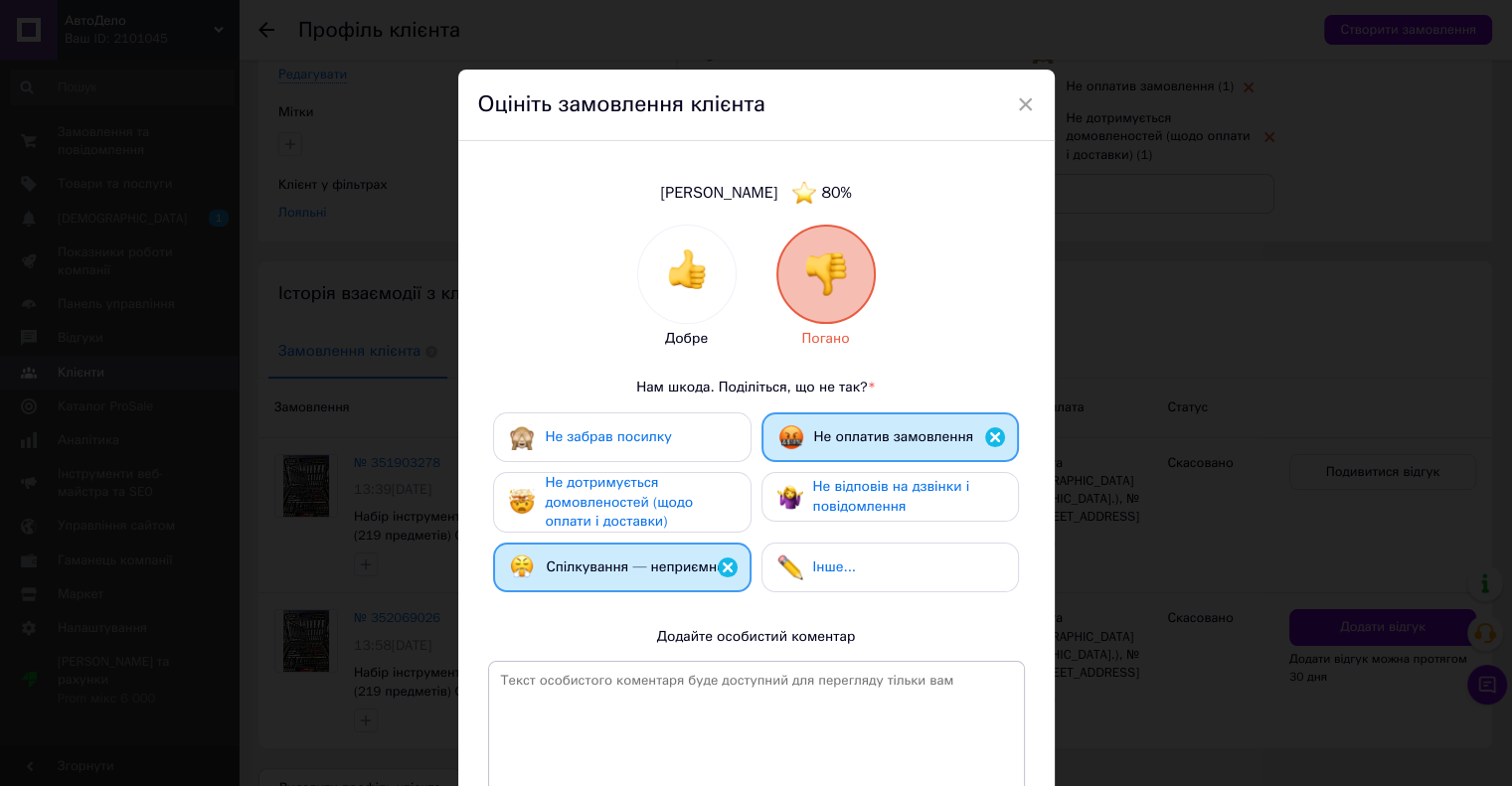 click on "Спілкування — неприємне" at bounding box center (634, 566) 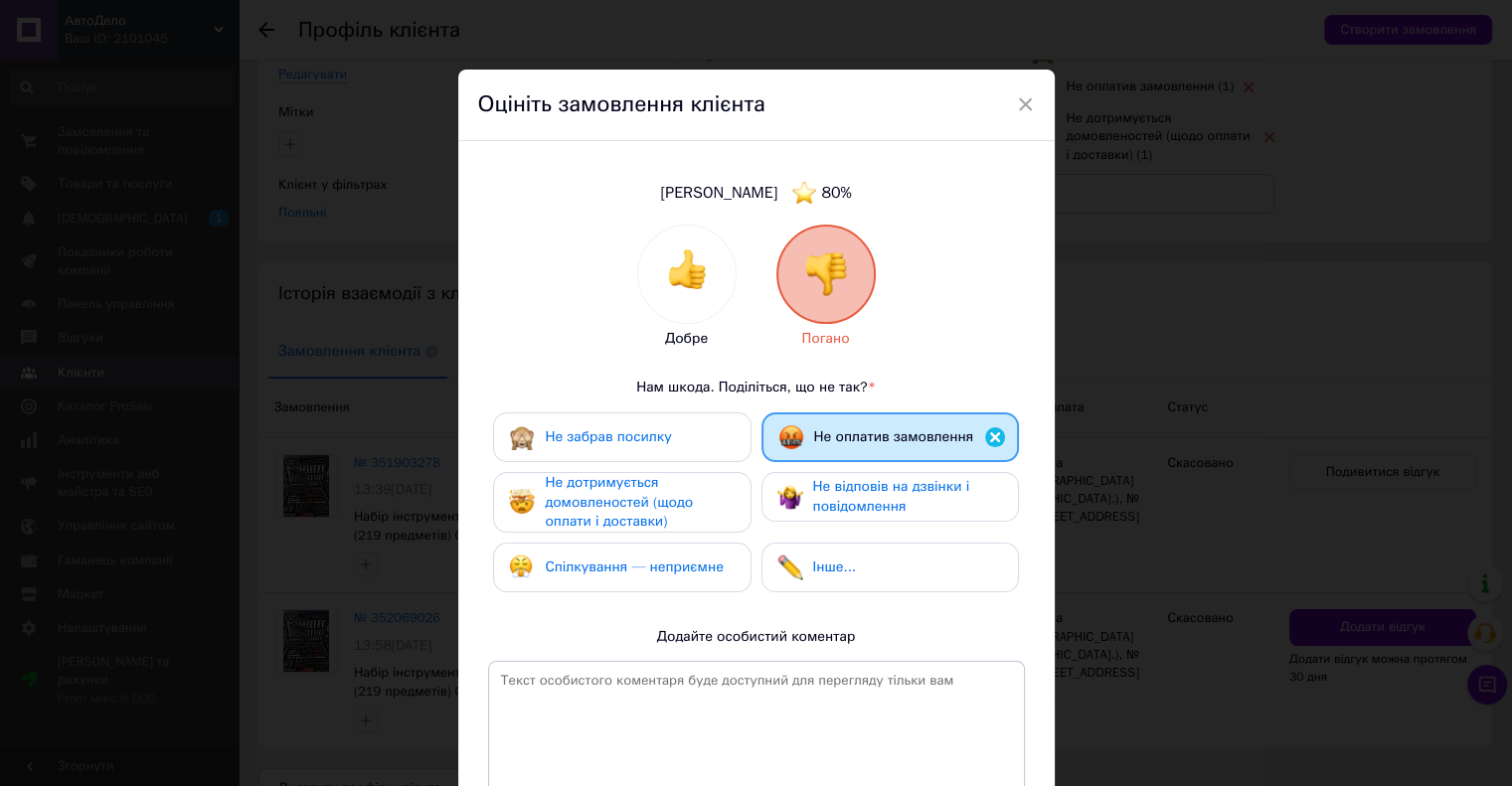 click on "Не відповів на дзвінки і повідомлення" at bounding box center [892, 496] 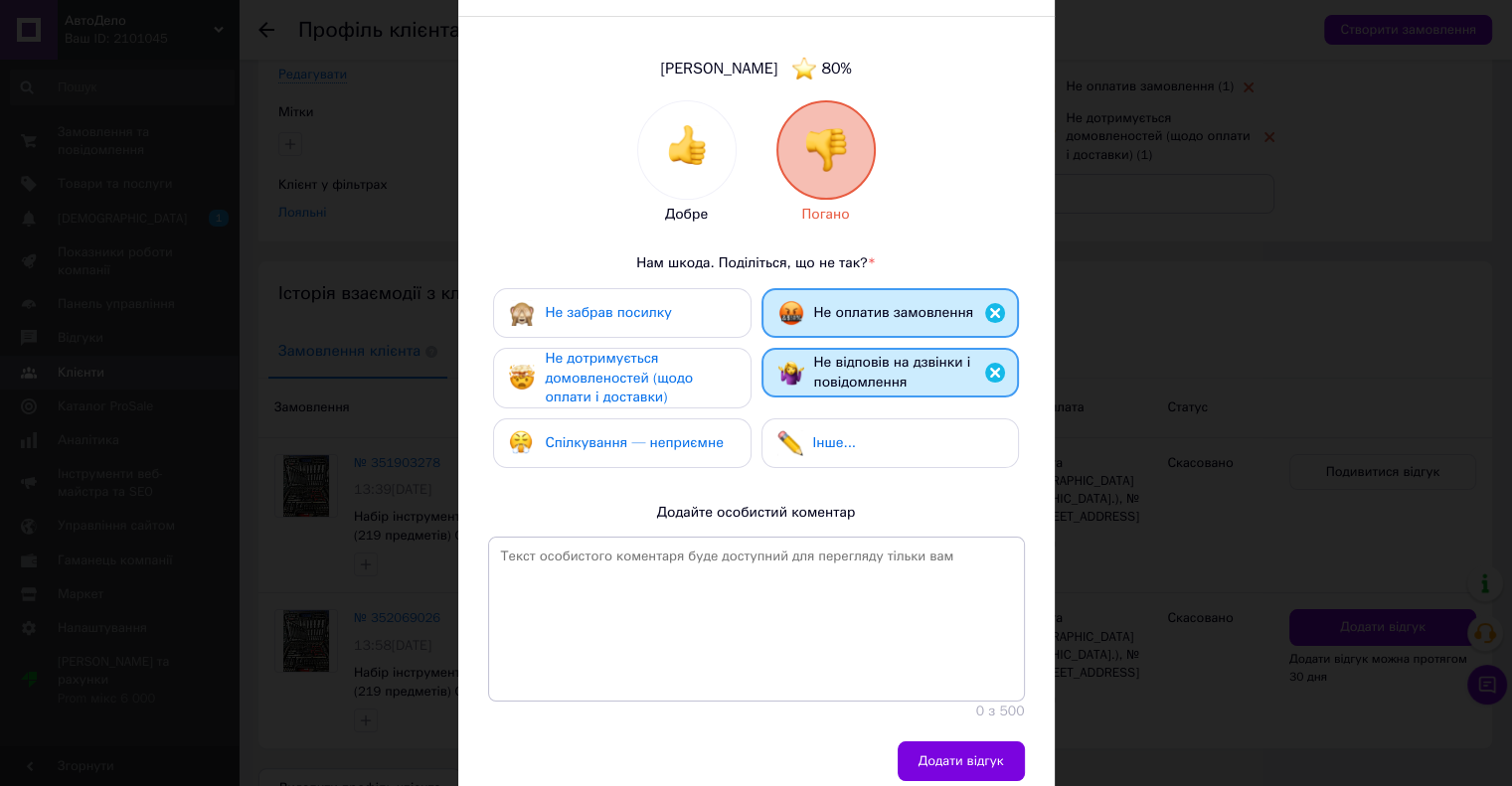 scroll, scrollTop: 204, scrollLeft: 0, axis: vertical 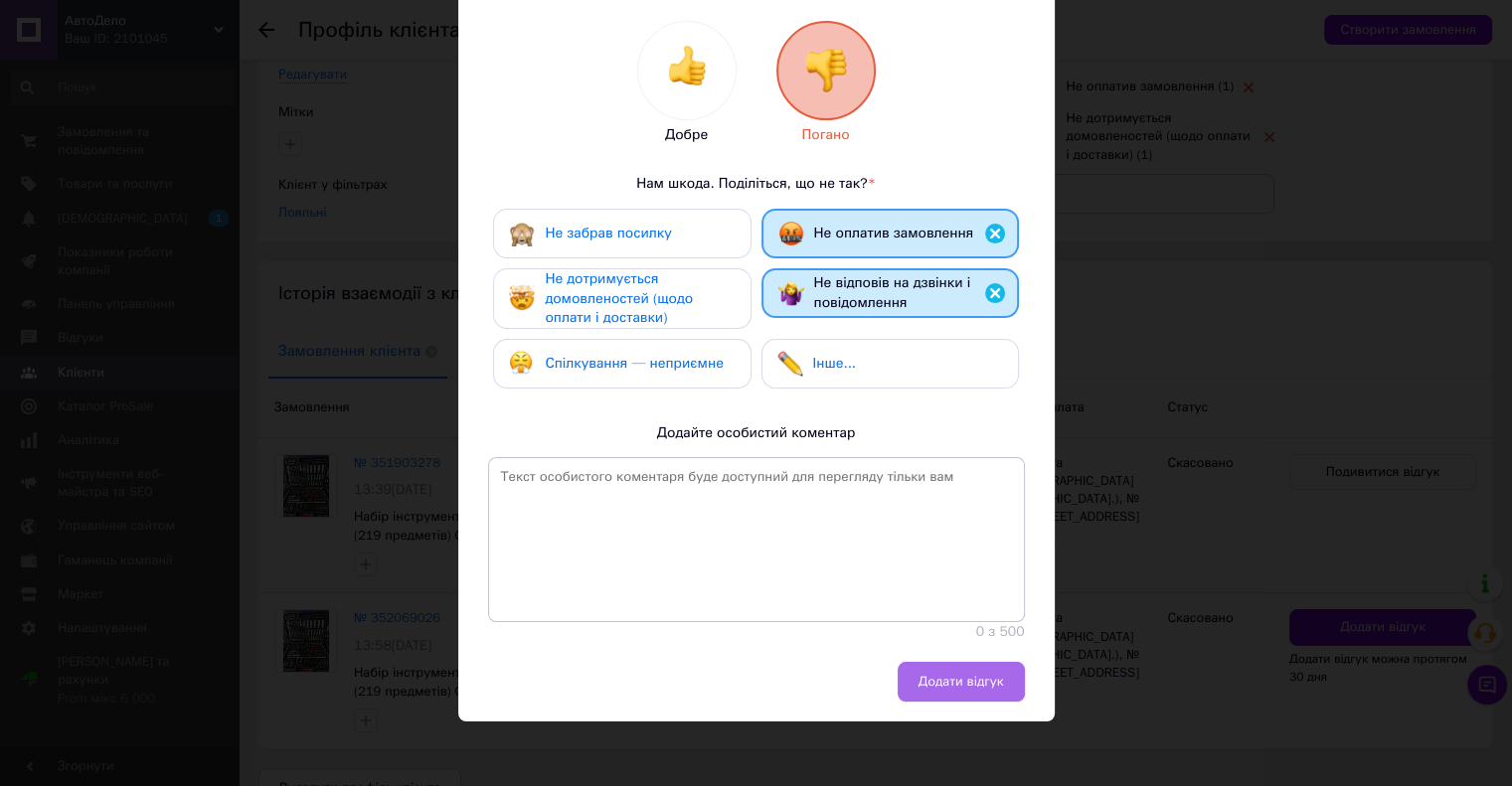 click on "Додати відгук" at bounding box center (961, 682) 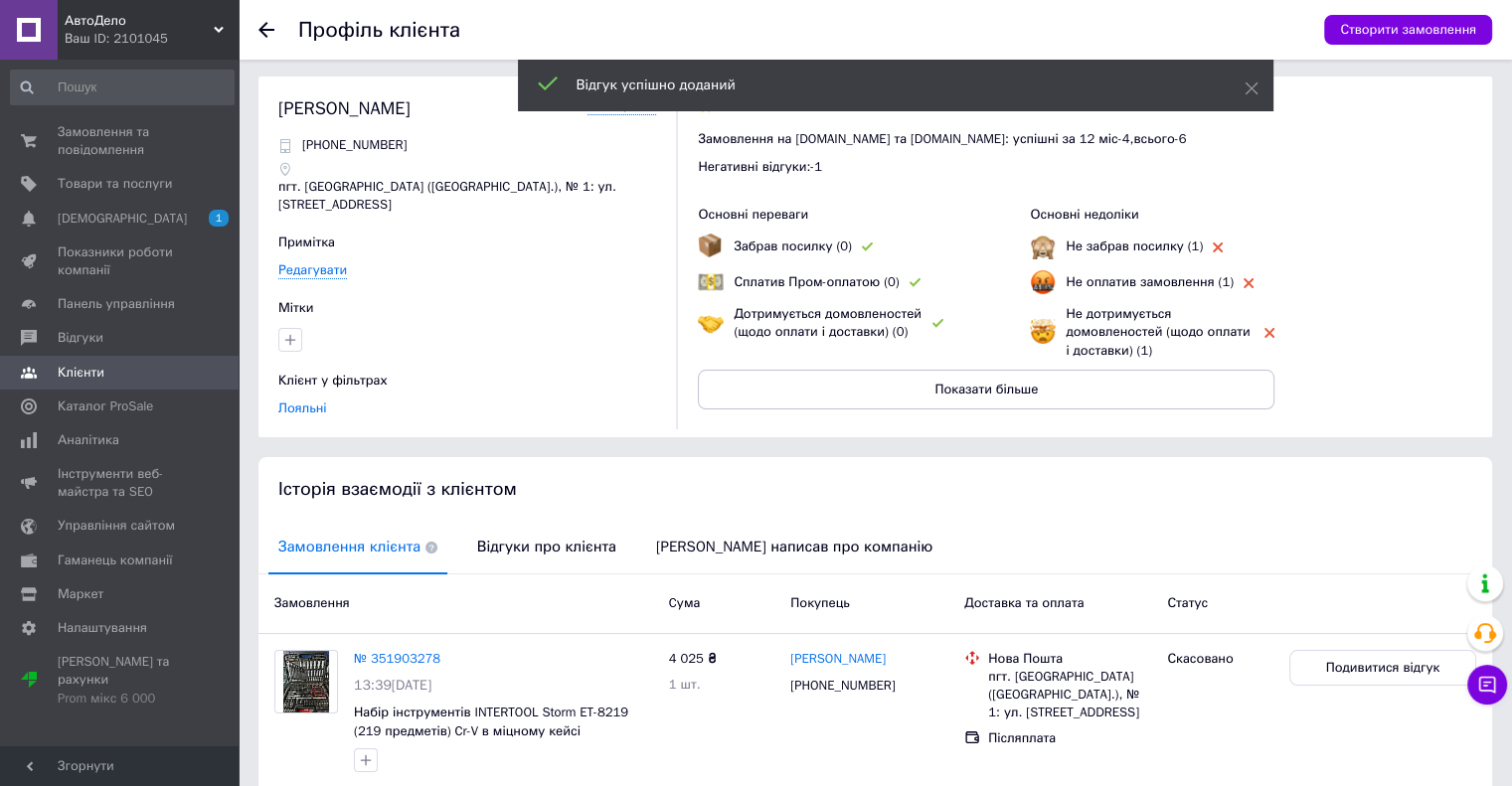 scroll, scrollTop: 0, scrollLeft: 0, axis: both 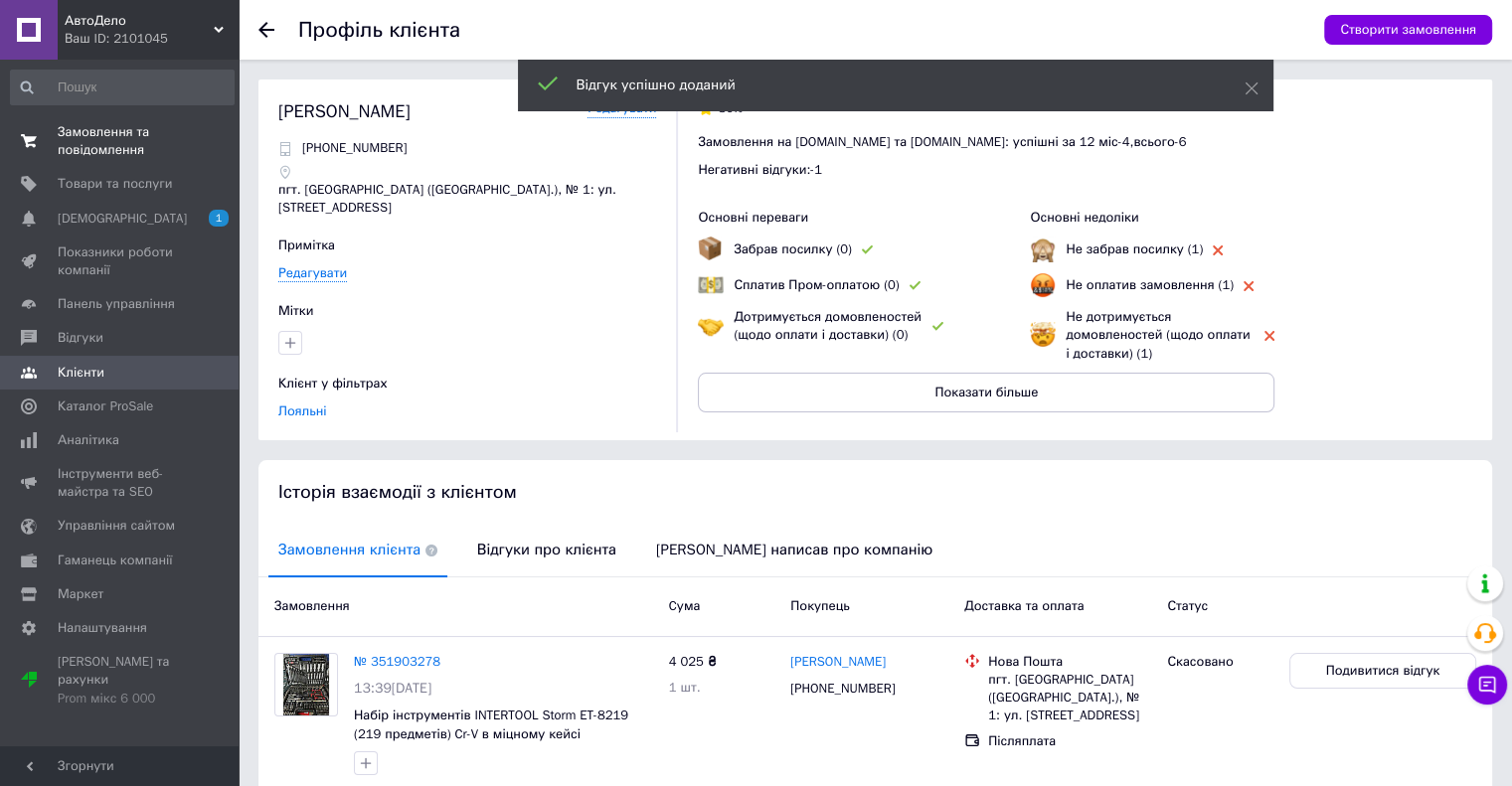 click on "Замовлення та повідомлення" at bounding box center [120, 141] 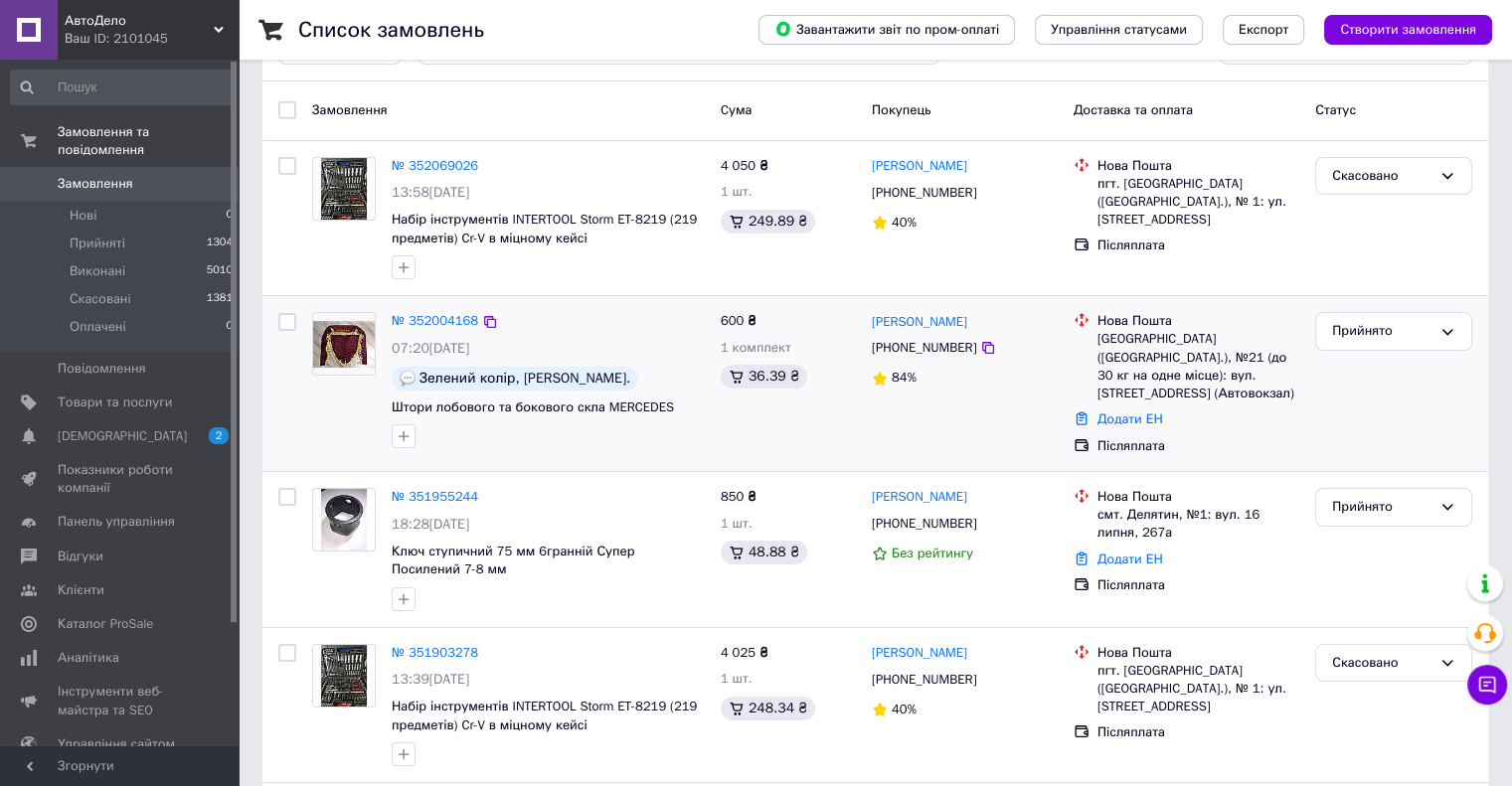scroll, scrollTop: 0, scrollLeft: 0, axis: both 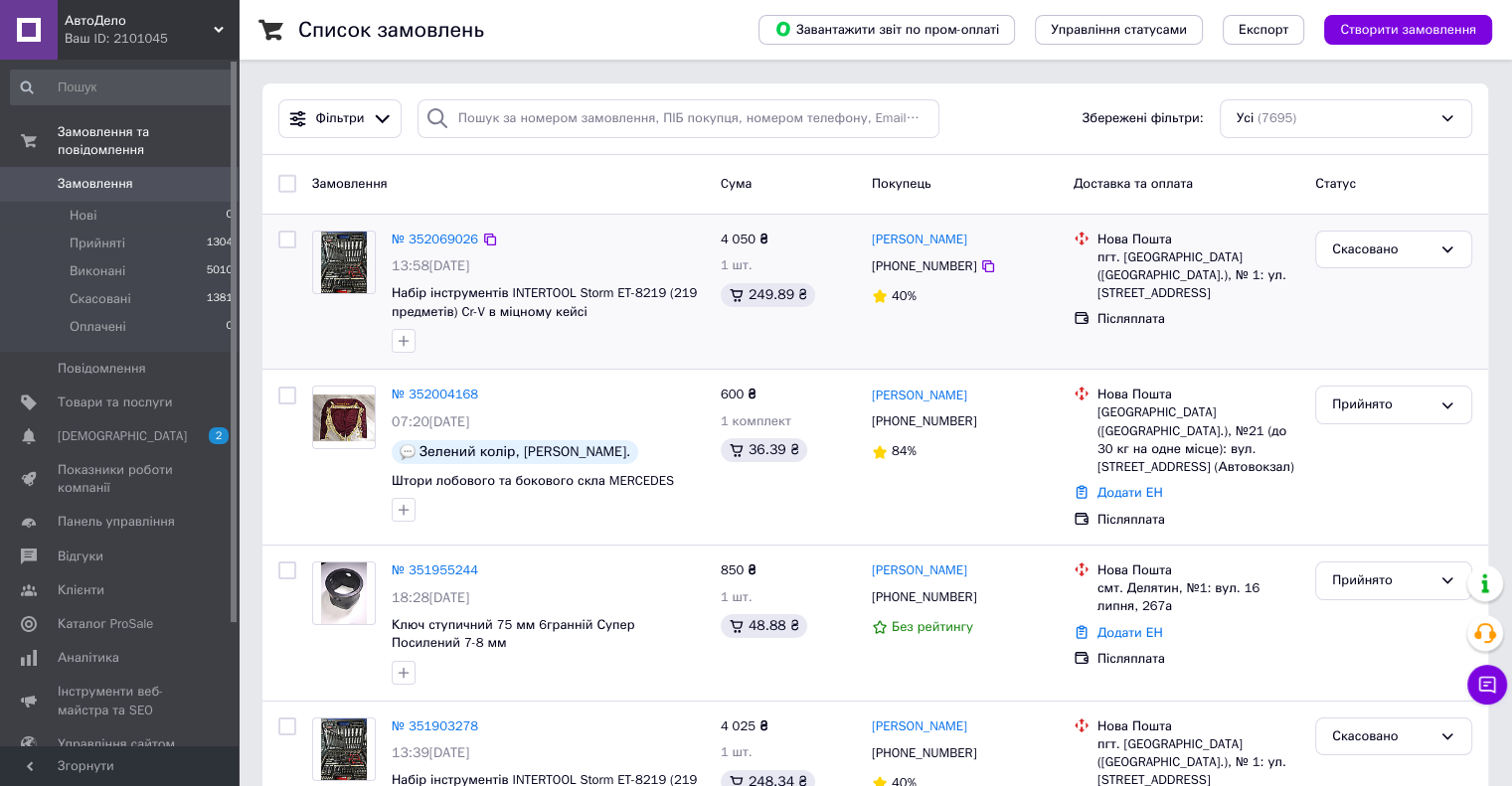 click on "Нова Пошта пгт. Терны (Сумская обл.), № 1: ул. Кооперативная, 4 Післяплата" at bounding box center [1186, 292] 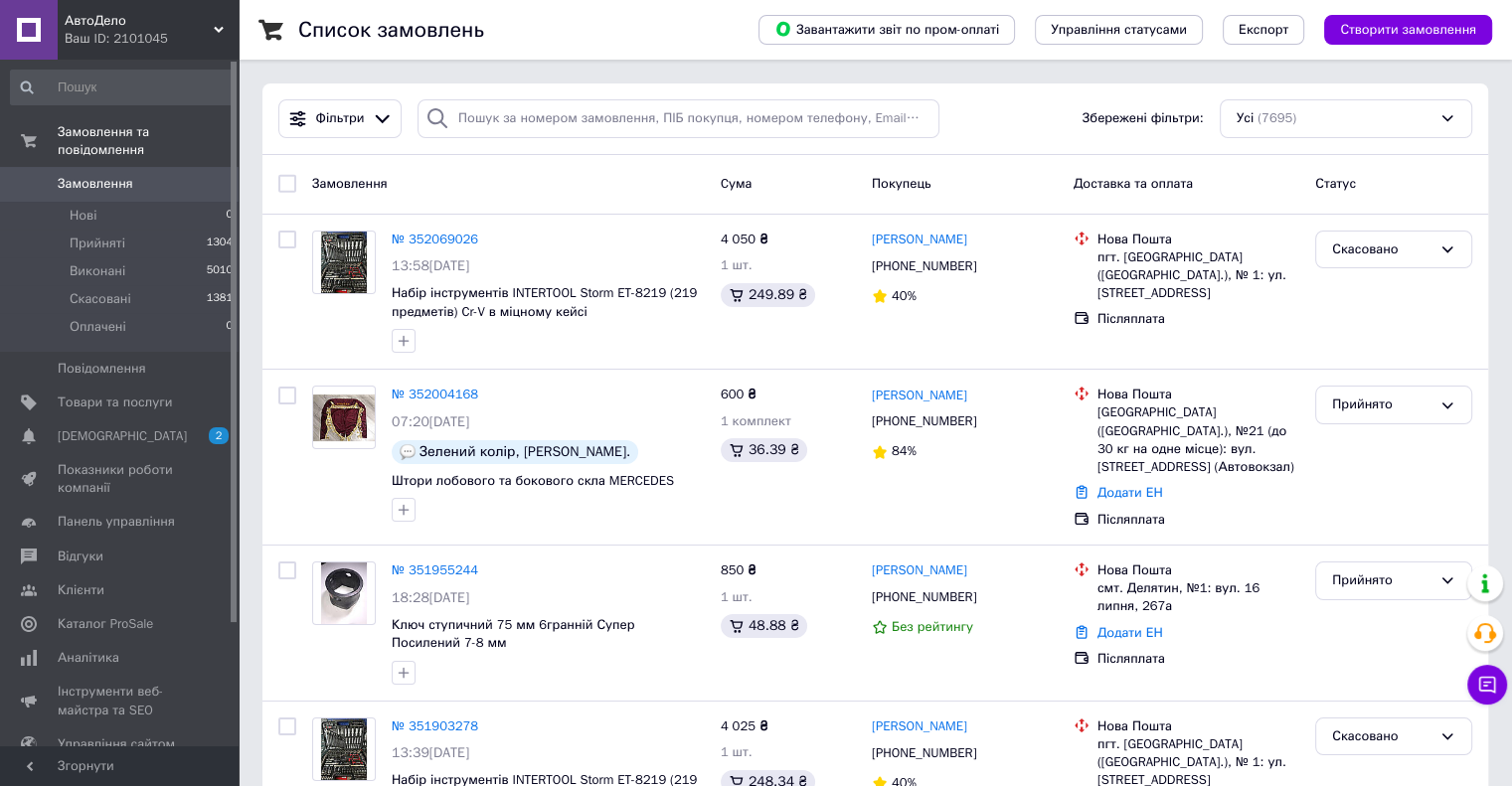 click on "Ваш ID: 2101045" at bounding box center [151, 39] 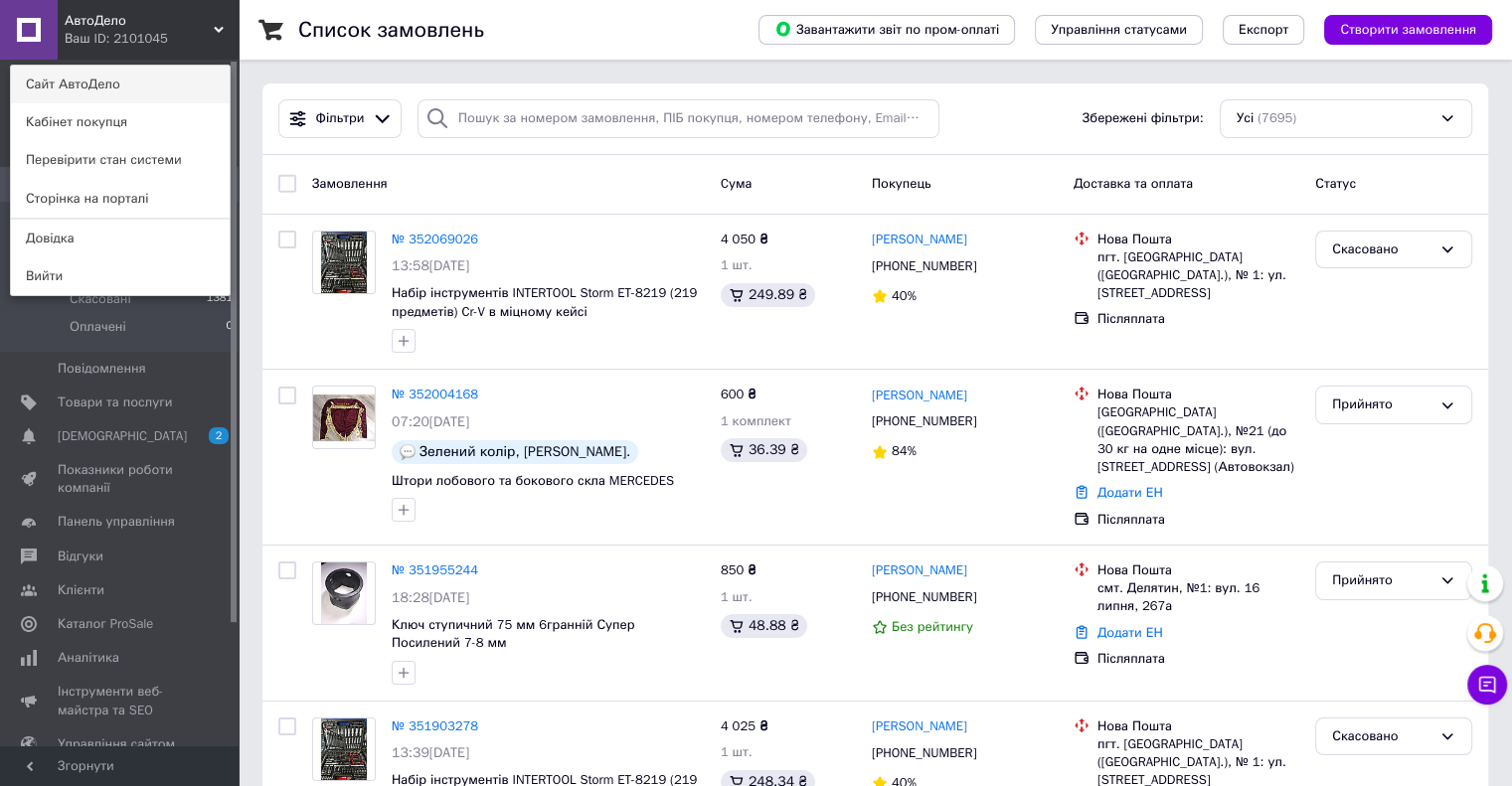 click on "Сайт АвтоДело" at bounding box center (120, 84) 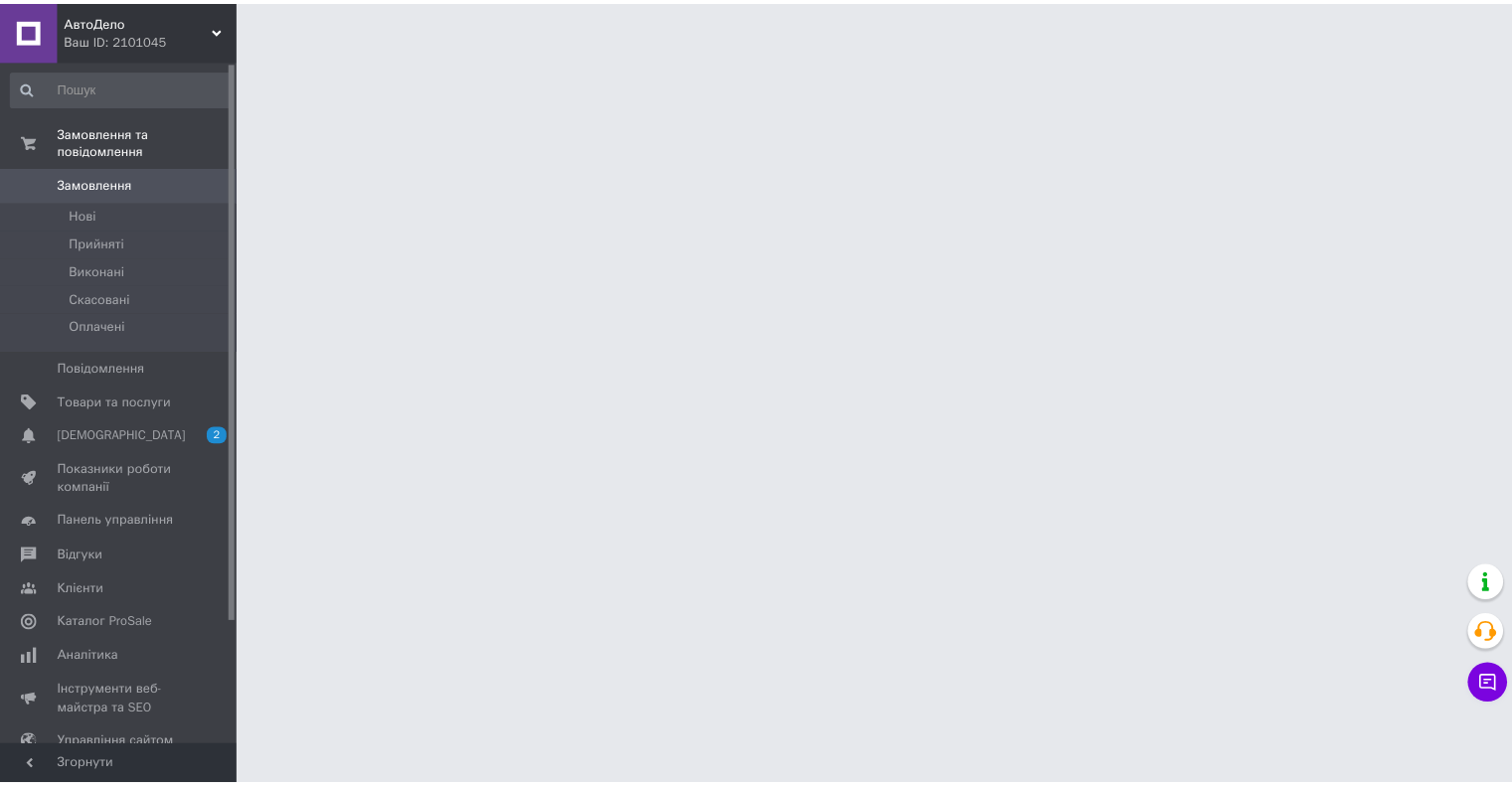 scroll, scrollTop: 0, scrollLeft: 0, axis: both 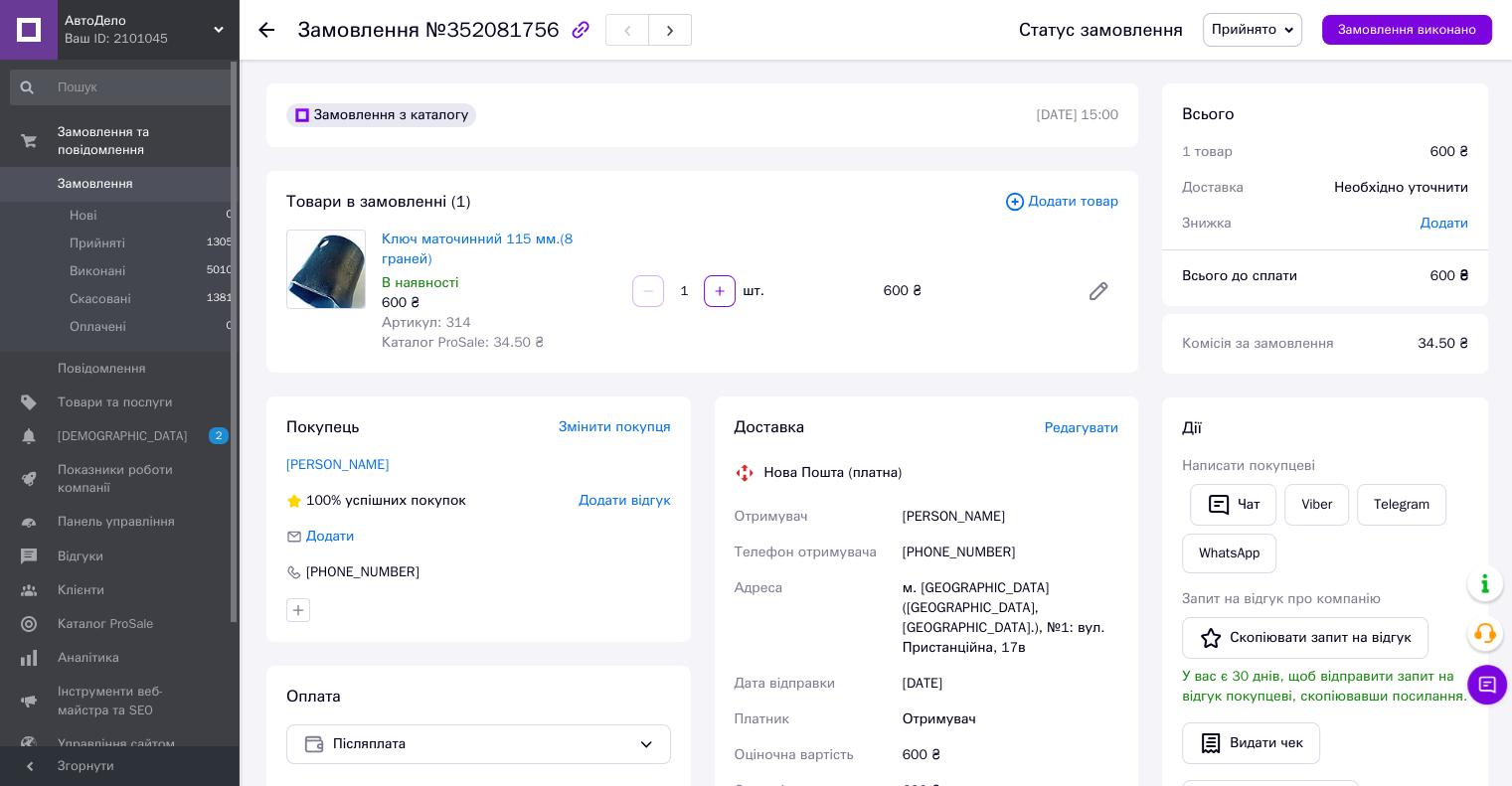click on "Прийнято" at bounding box center [1244, 29] 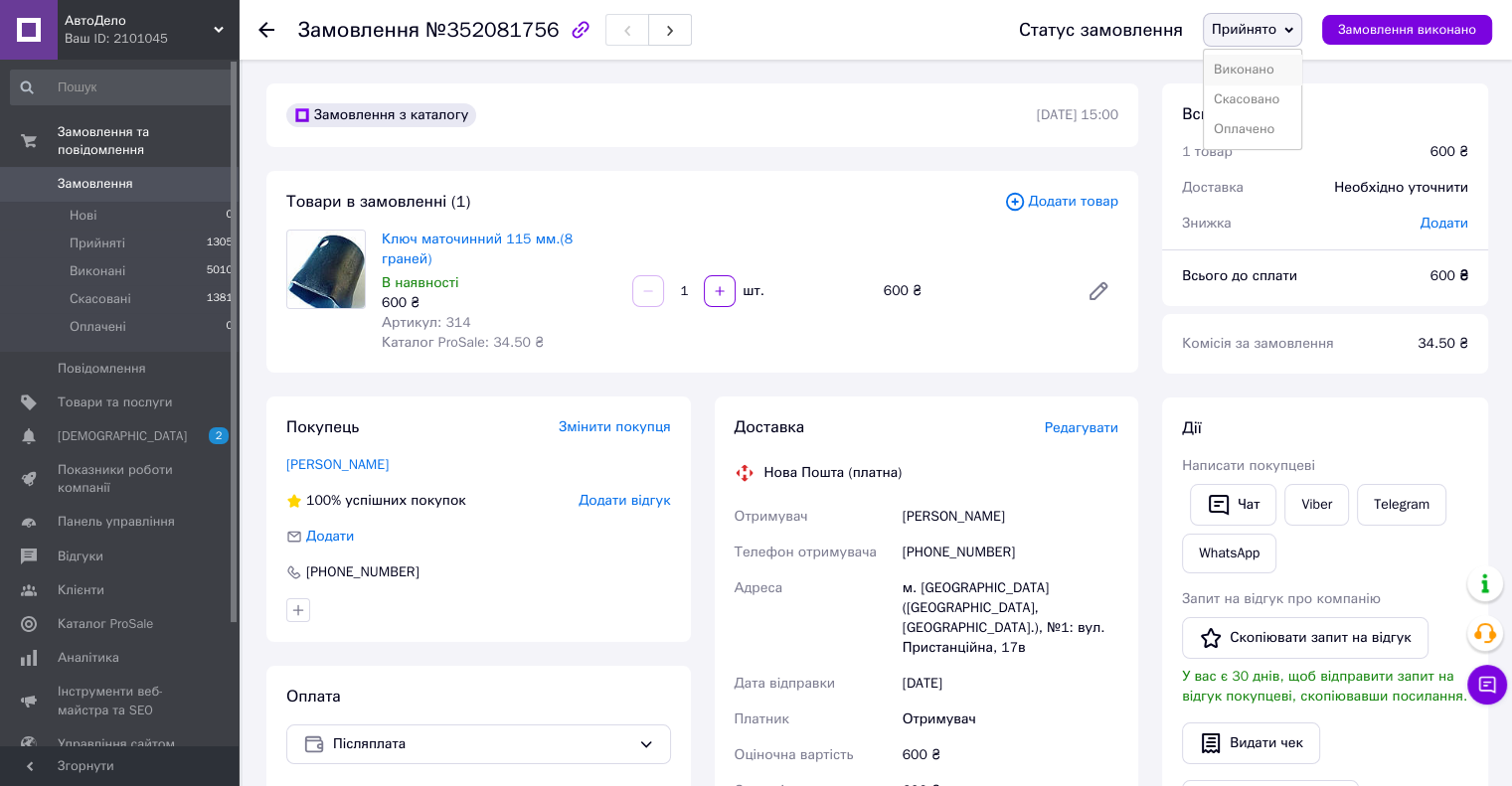 click on "Виконано" at bounding box center [1253, 70] 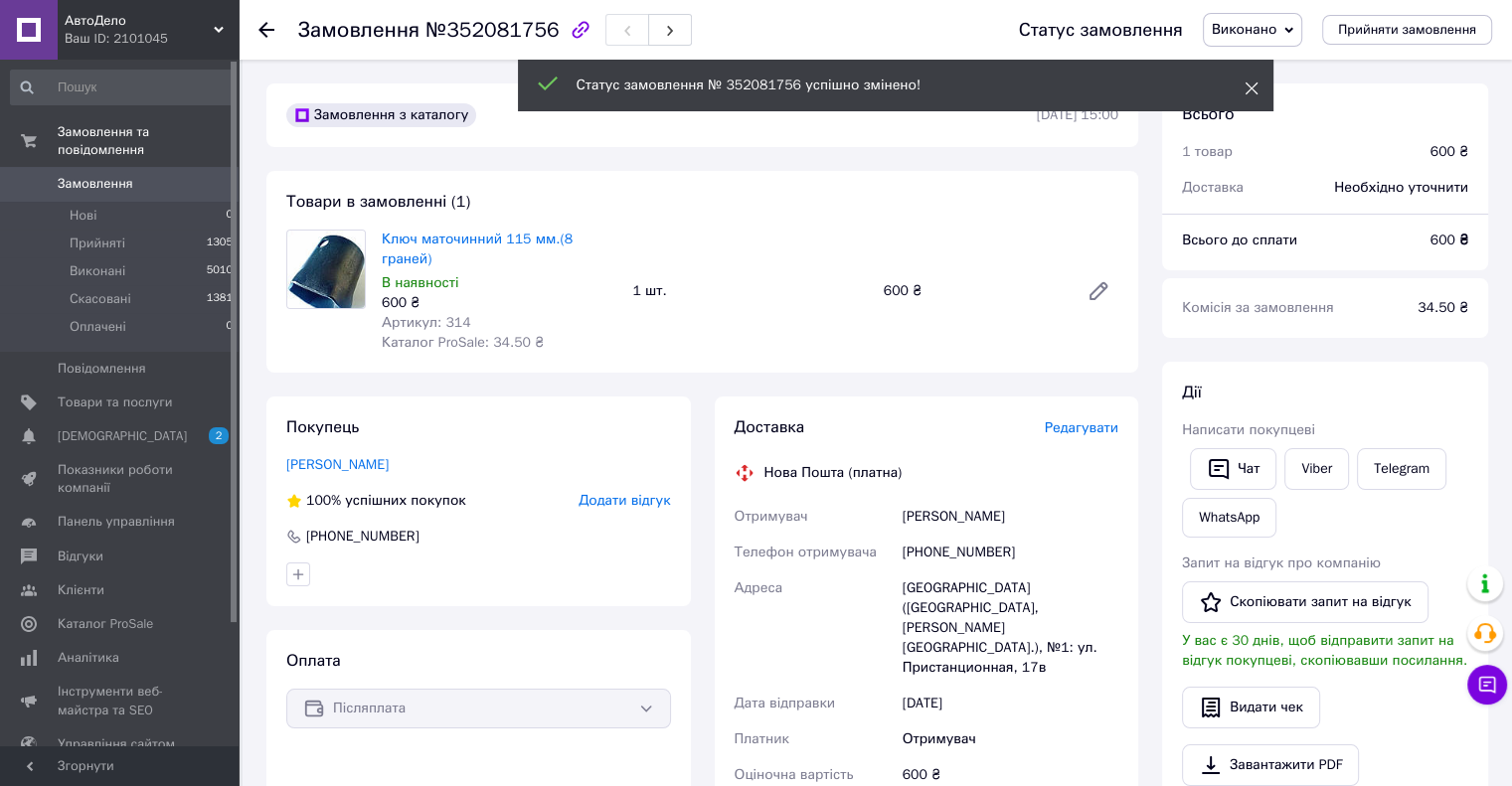 click 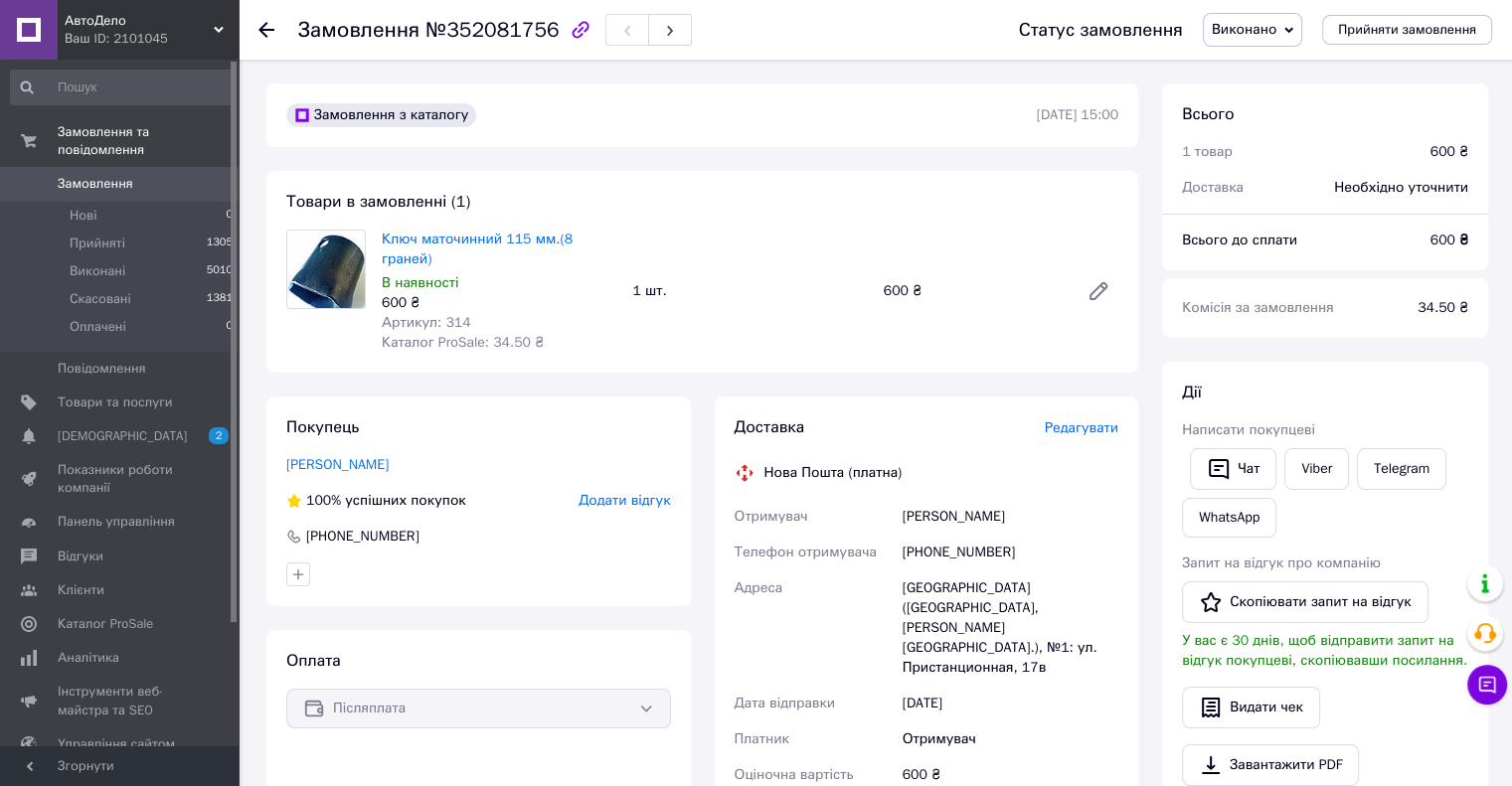 click on "Виконано" at bounding box center (1244, 29) 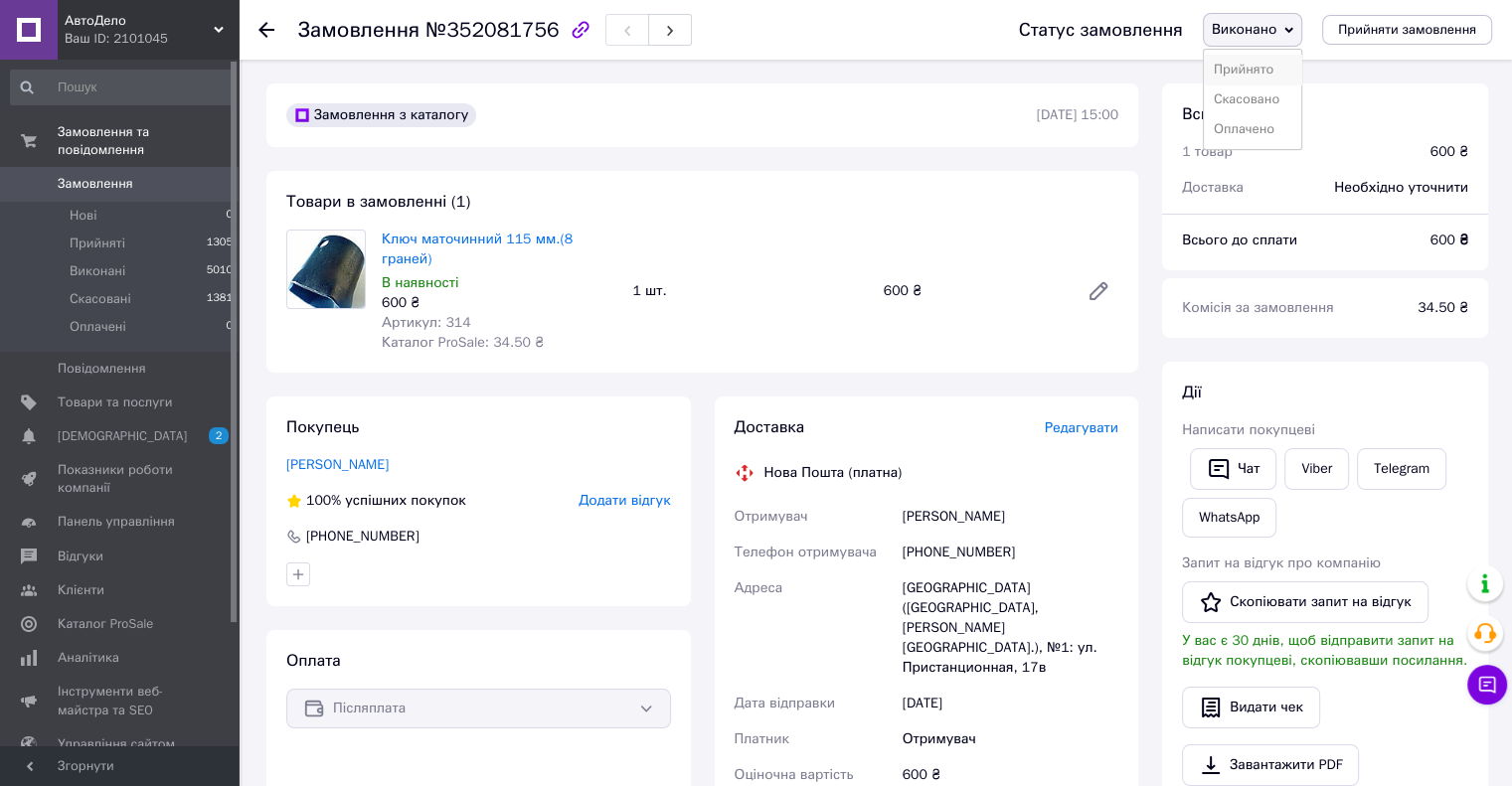 click on "Прийнято" at bounding box center (1253, 70) 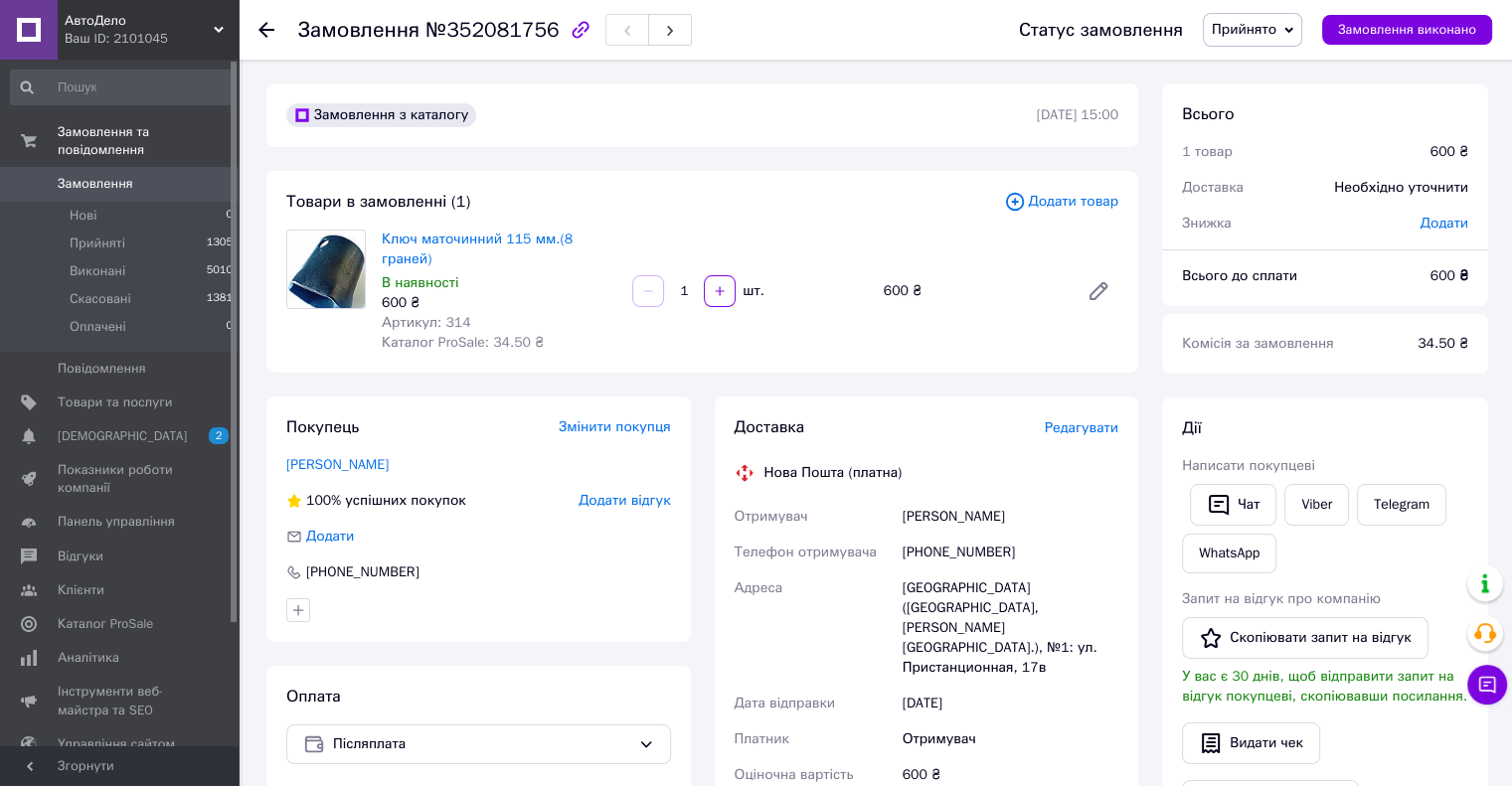 click 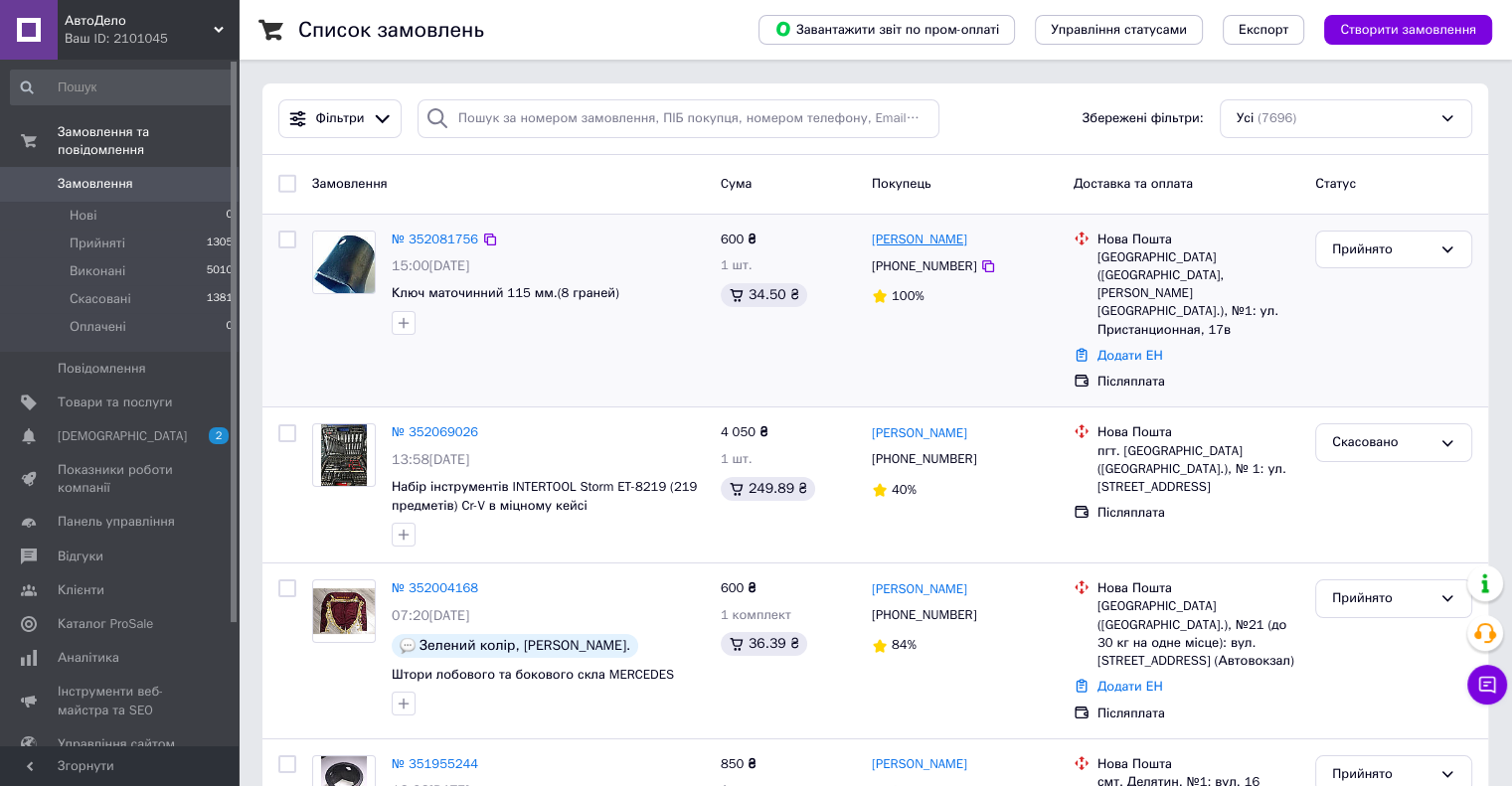 click on "[PERSON_NAME]" at bounding box center [920, 239] 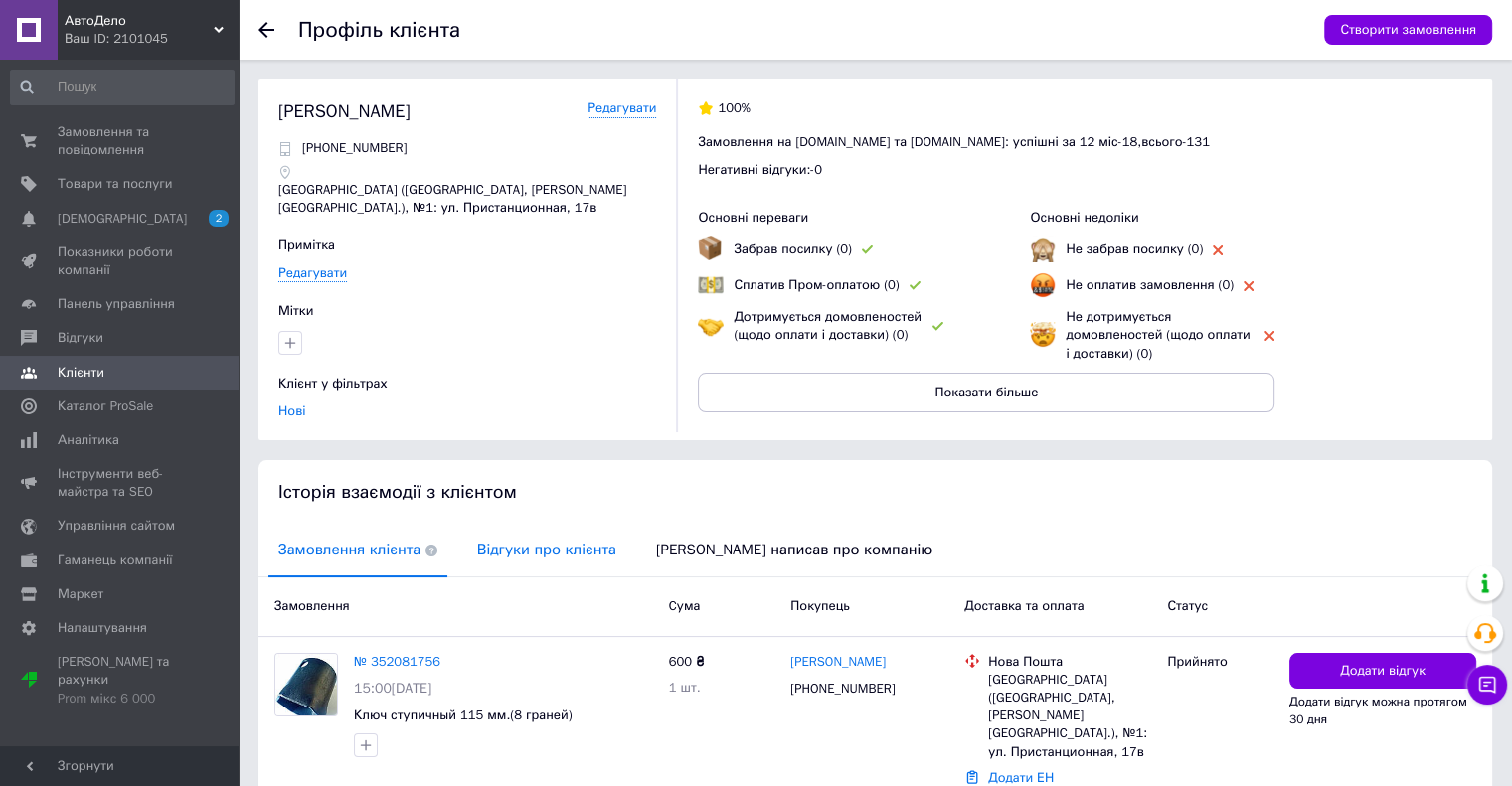 click on "Відгуки про клієнта" at bounding box center [547, 550] 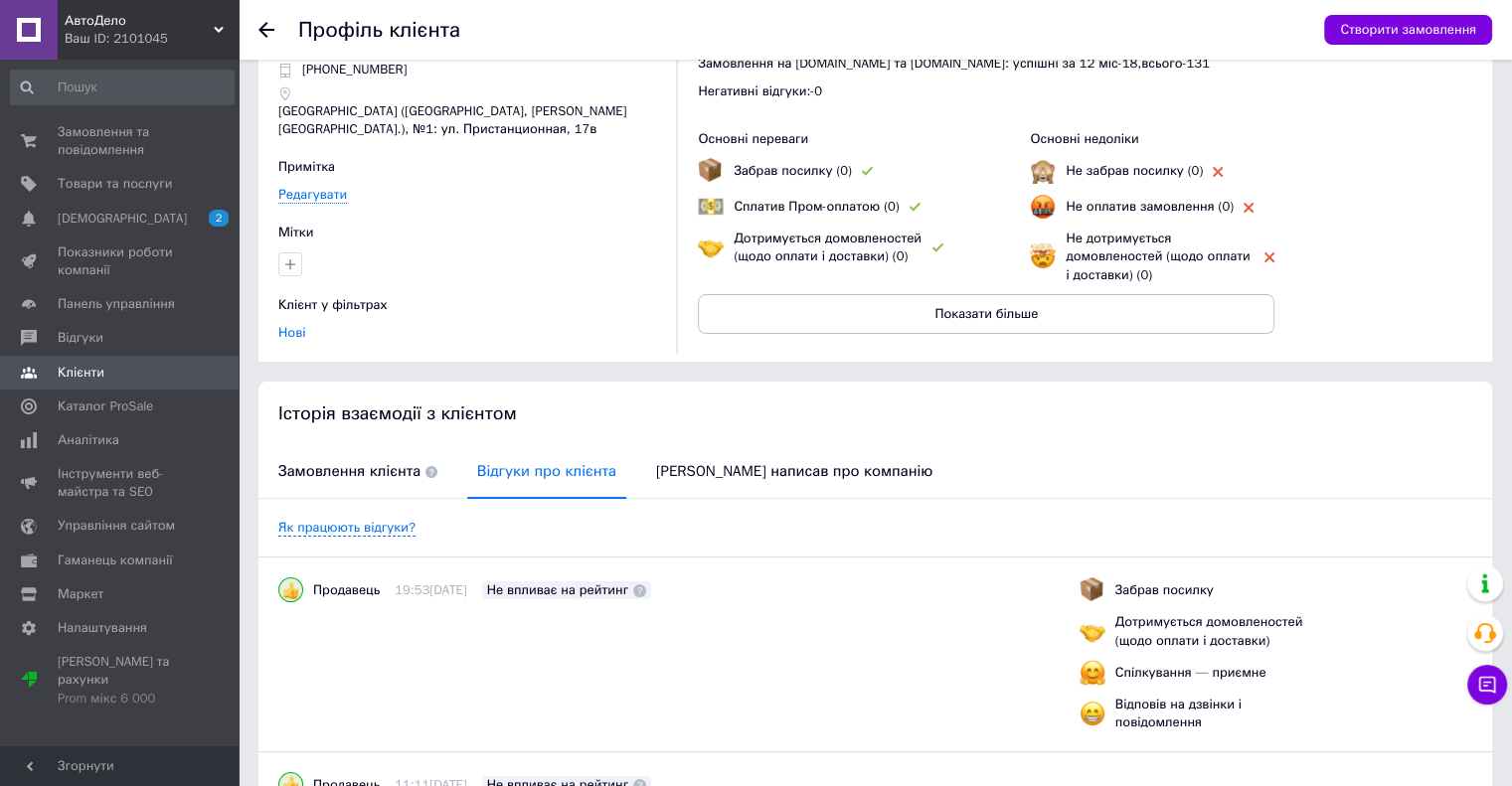 scroll, scrollTop: 0, scrollLeft: 0, axis: both 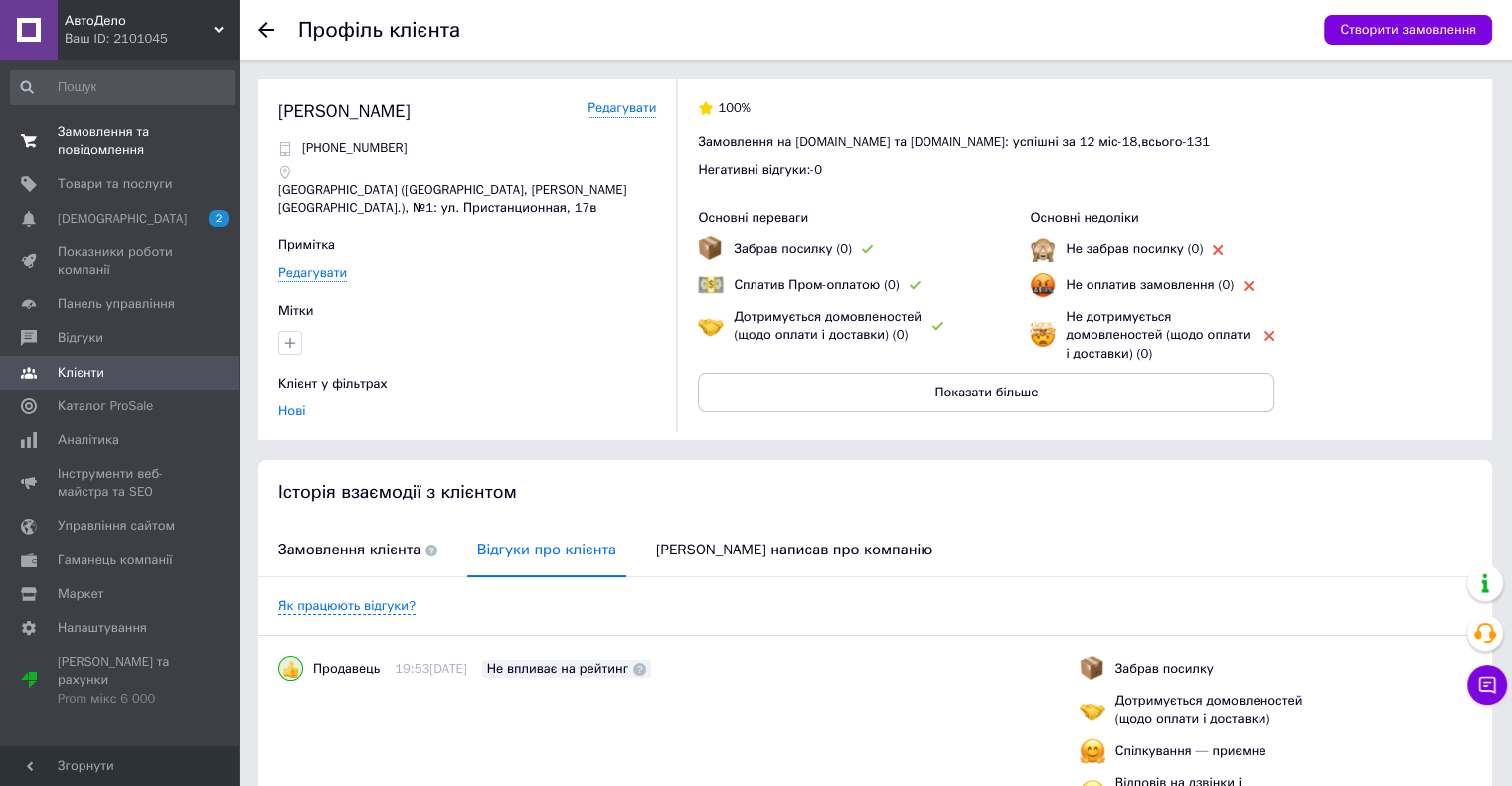 drag, startPoint x: 74, startPoint y: 130, endPoint x: 89, endPoint y: 134, distance: 15.524175 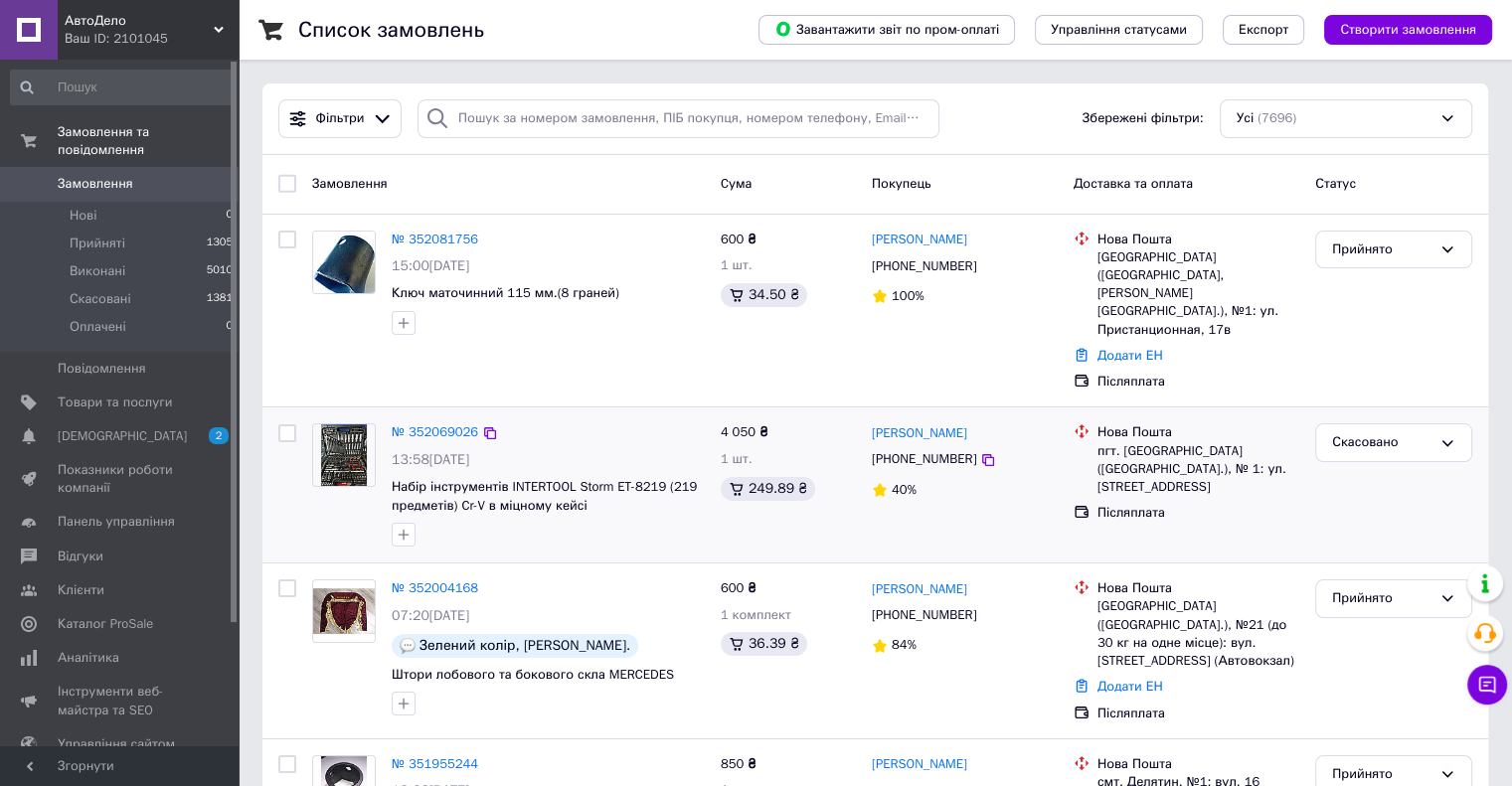 drag, startPoint x: 441, startPoint y: 398, endPoint x: 619, endPoint y: 388, distance: 178.28068 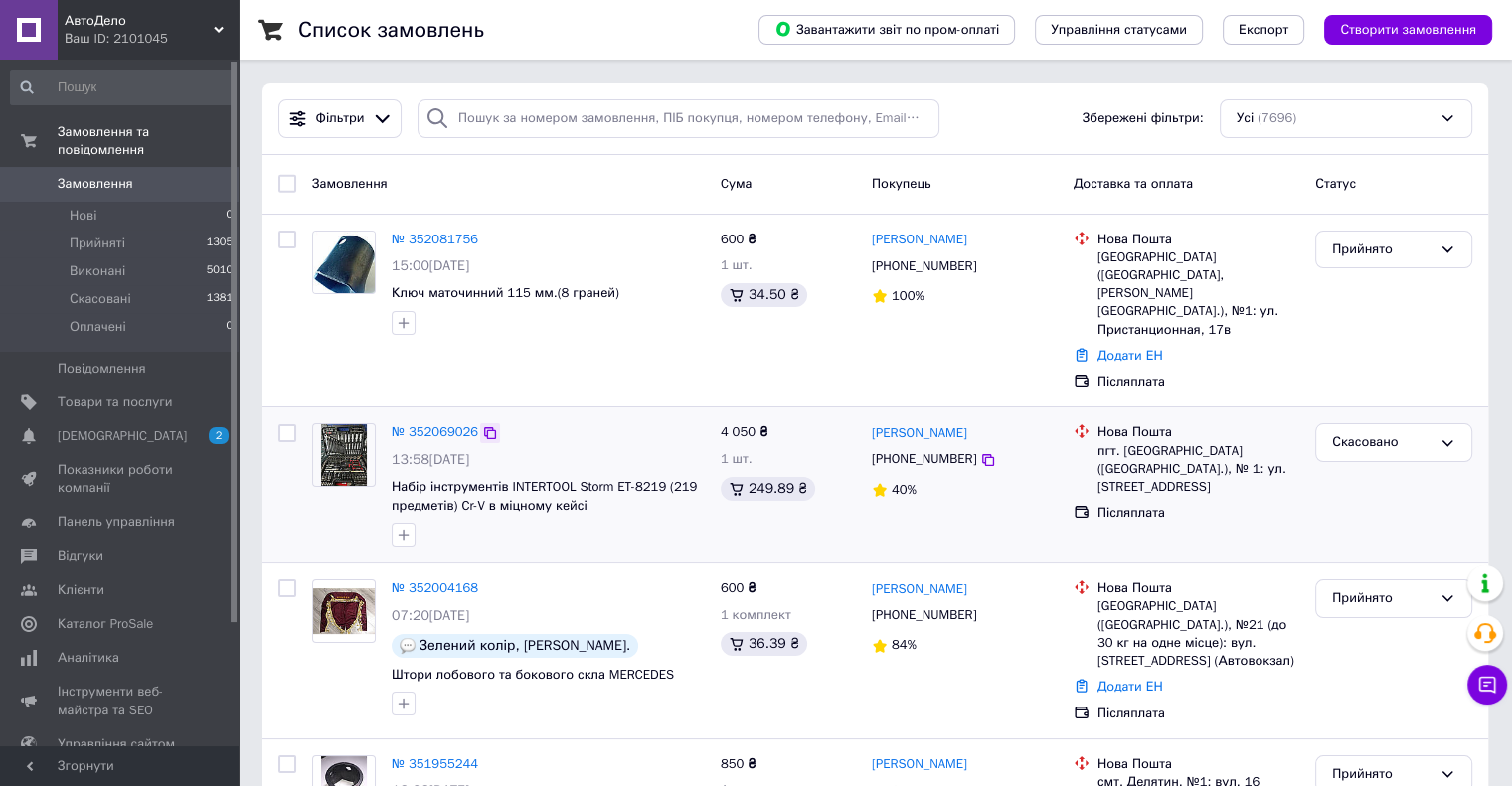 click 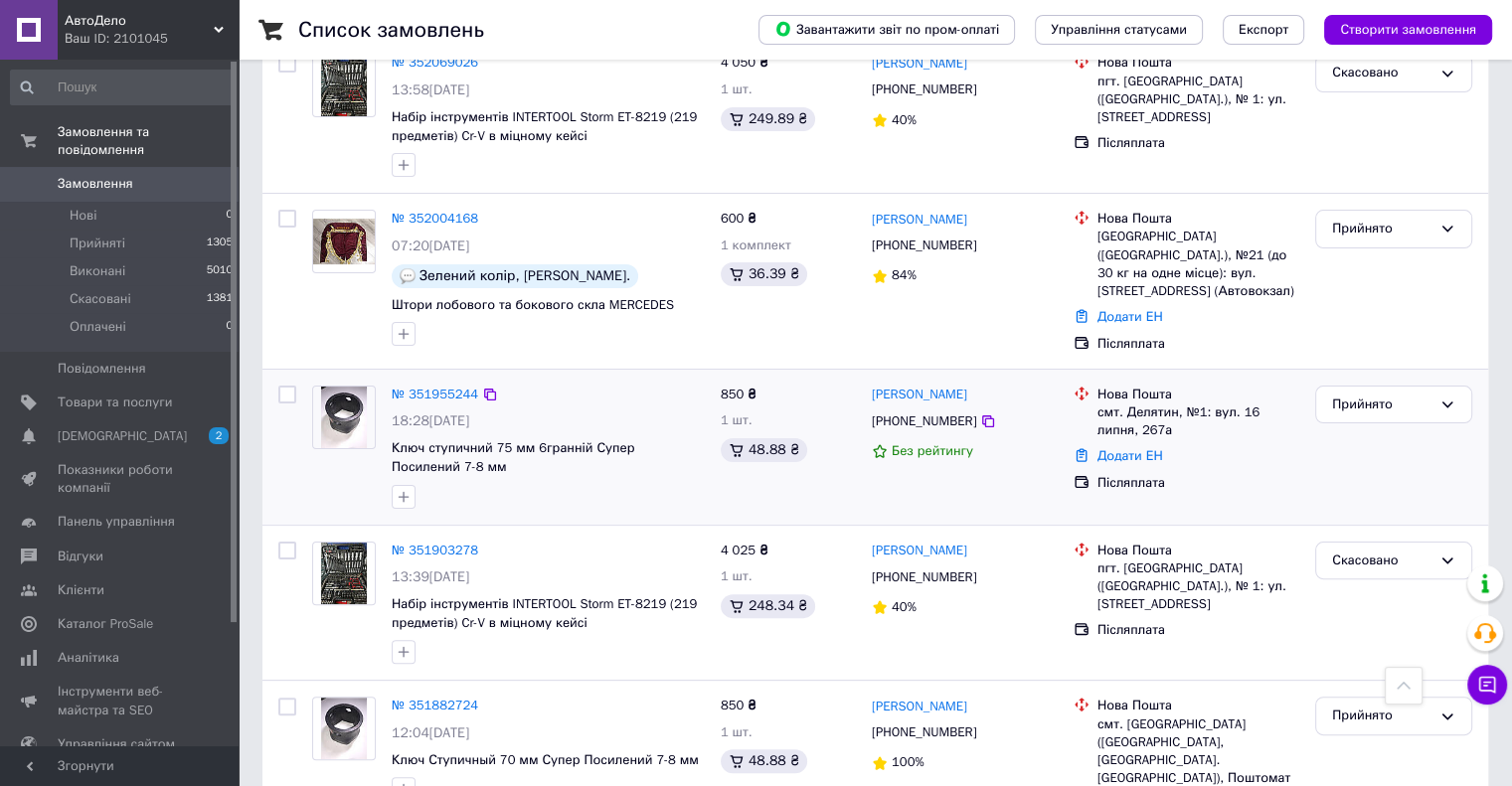 scroll, scrollTop: 497, scrollLeft: 0, axis: vertical 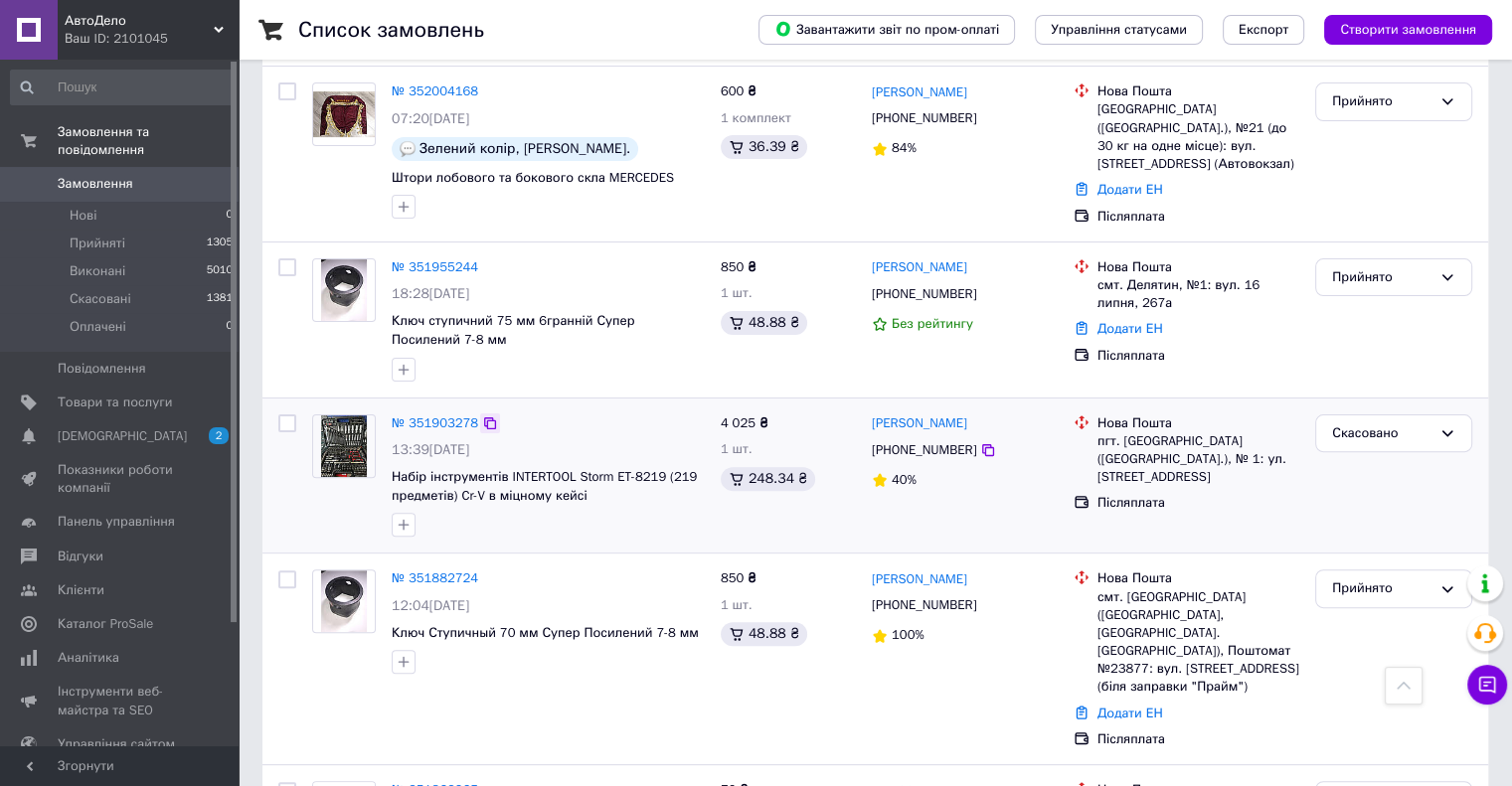 click 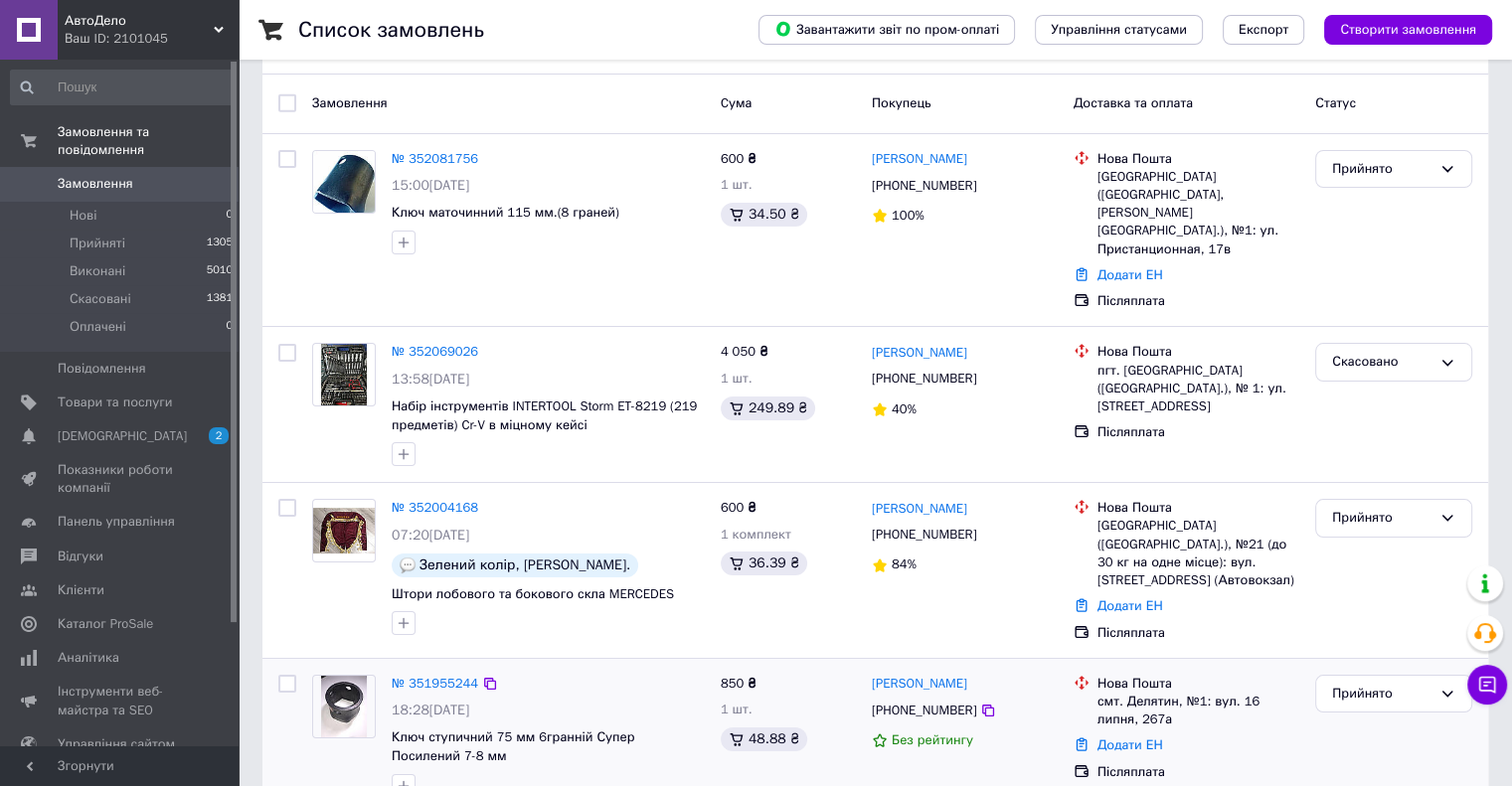 scroll, scrollTop: 0, scrollLeft: 0, axis: both 